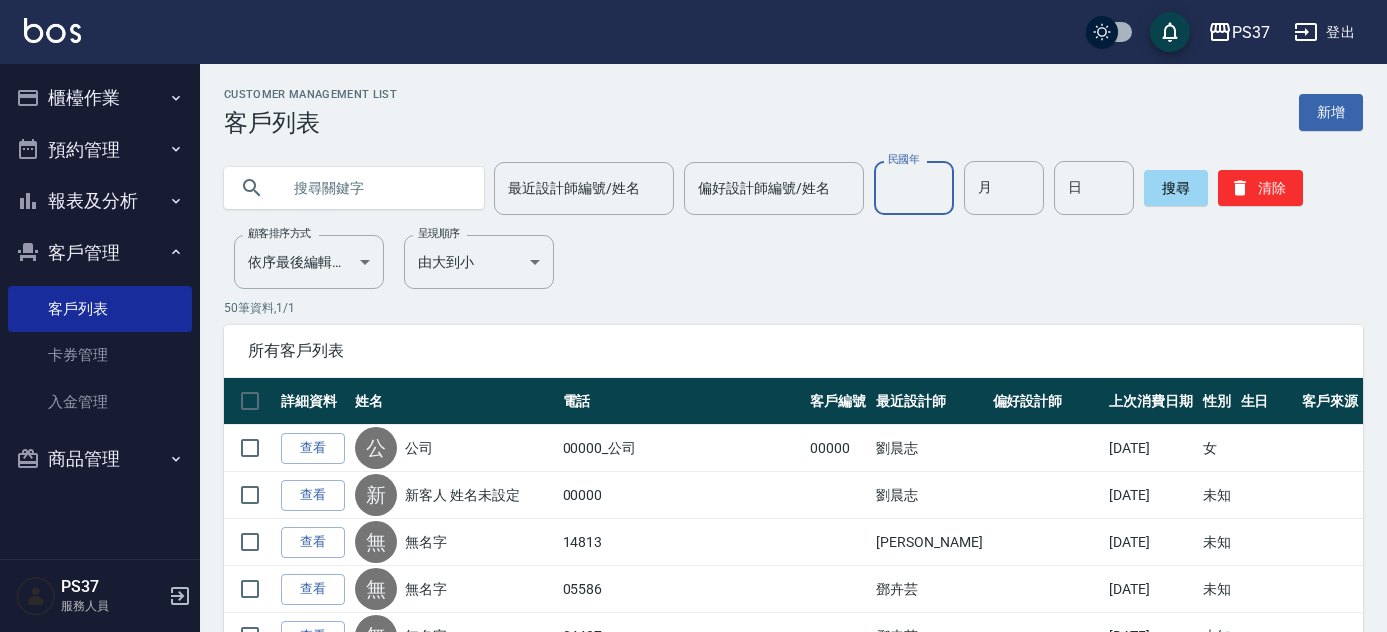 scroll, scrollTop: 0, scrollLeft: 0, axis: both 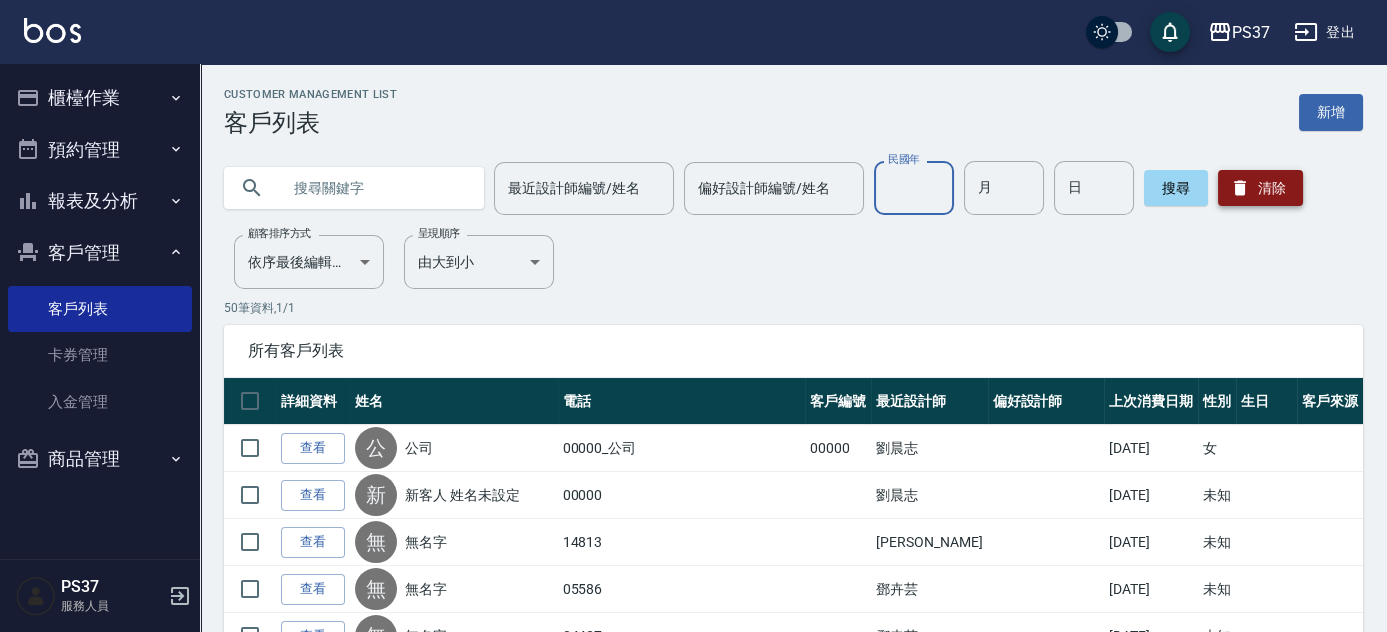 click on "清除" at bounding box center (1260, 188) 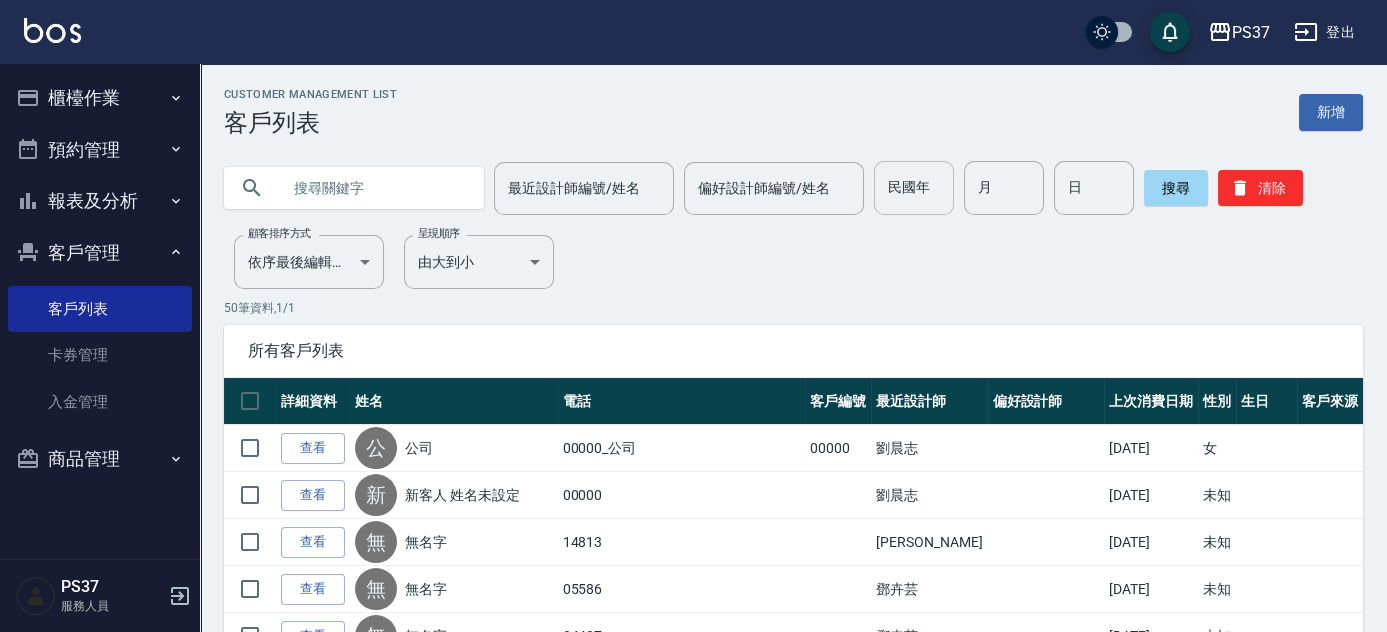 click on "民國年" at bounding box center (914, 188) 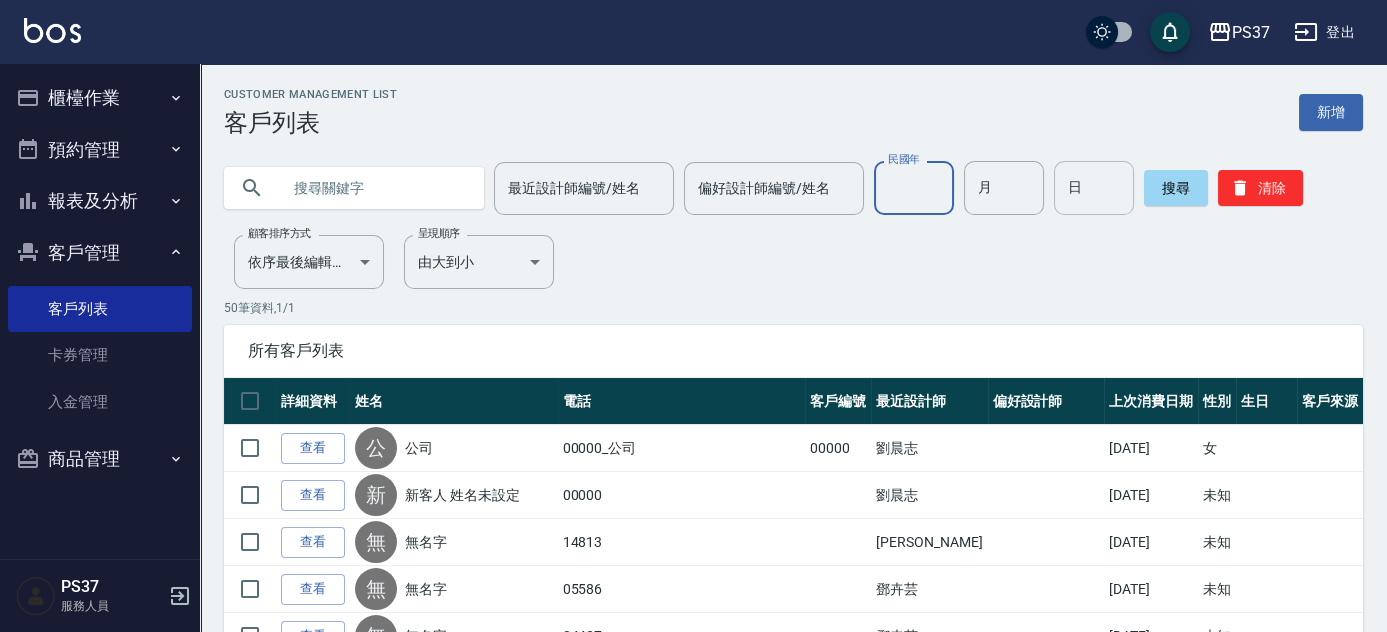 drag, startPoint x: 1250, startPoint y: 188, endPoint x: 1088, endPoint y: 201, distance: 162.52077 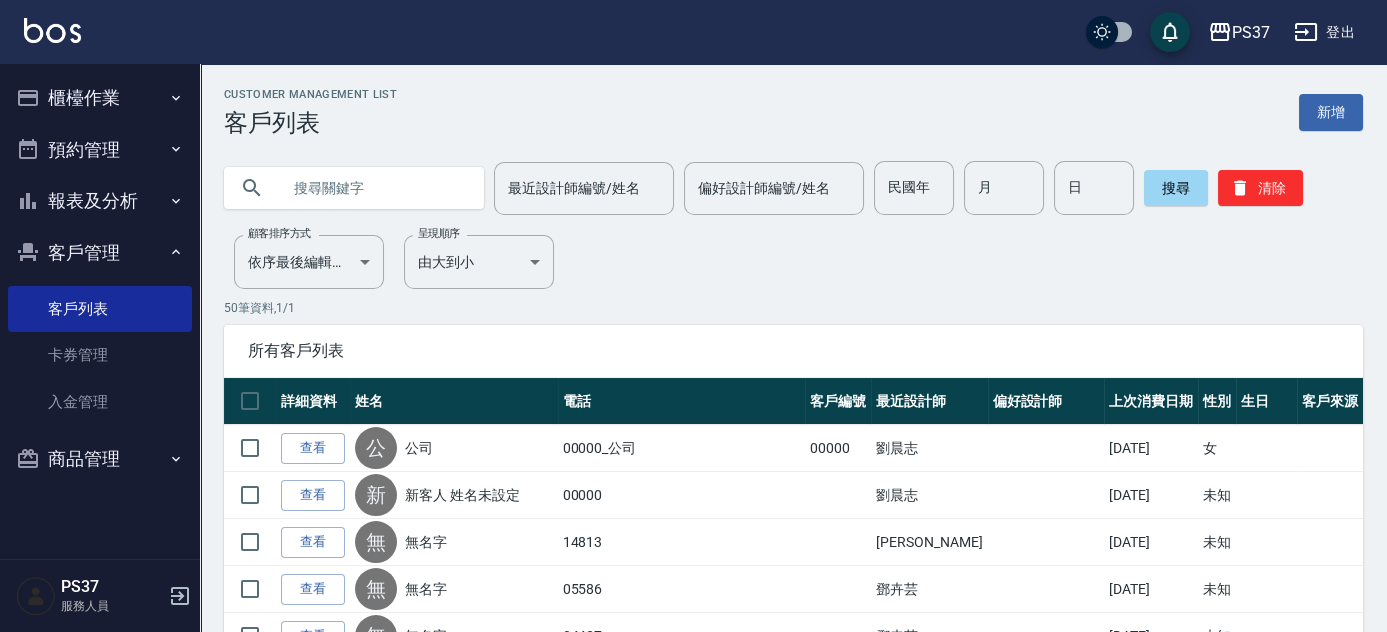 click on "客戶管理" at bounding box center (100, 253) 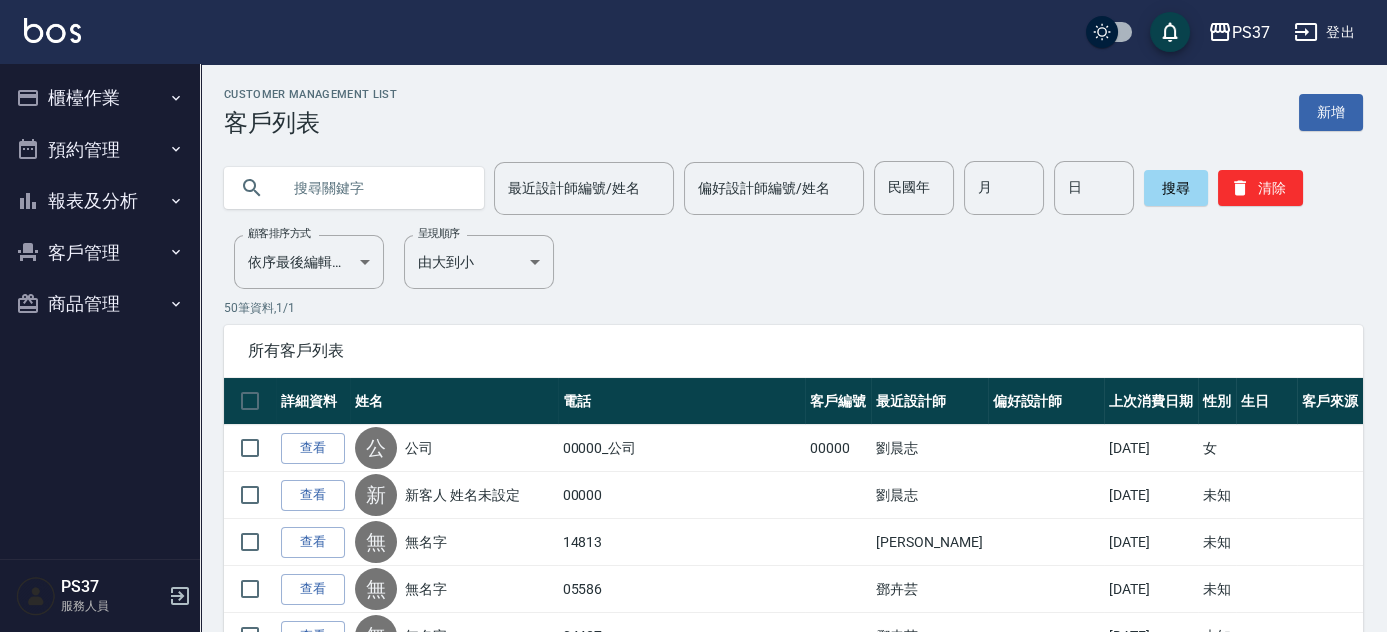 click on "報表及分析" at bounding box center (100, 201) 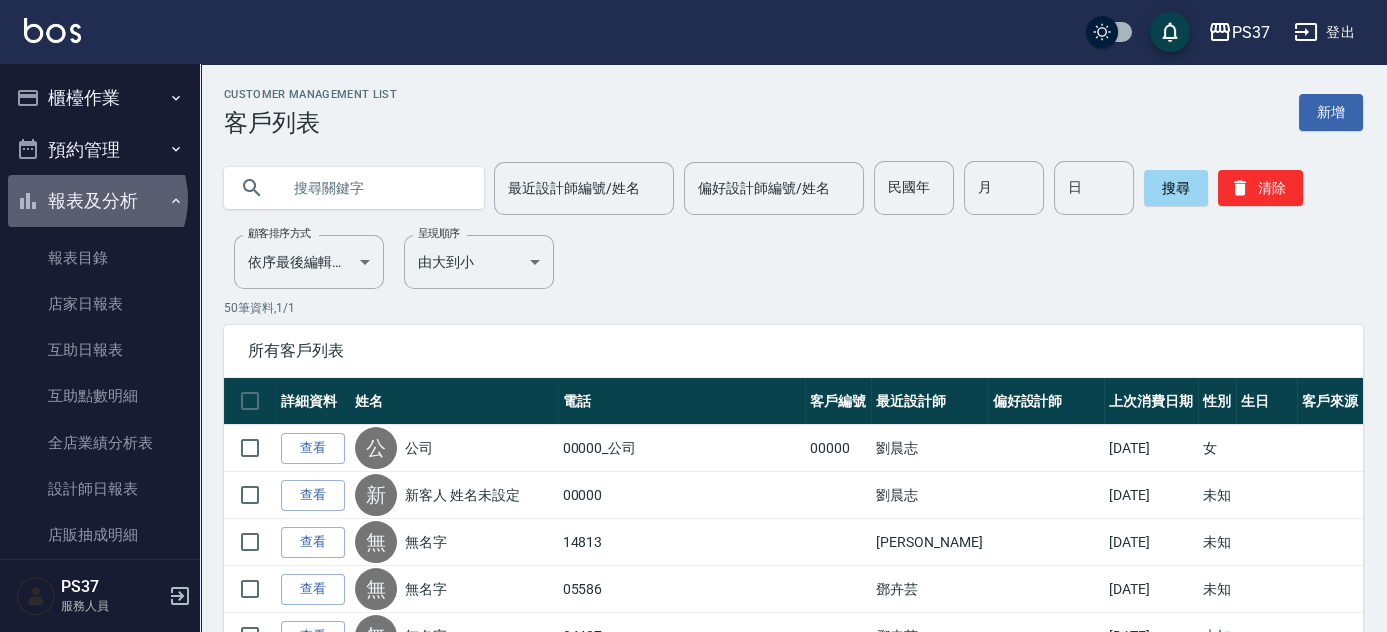 click on "報表及分析" at bounding box center [100, 201] 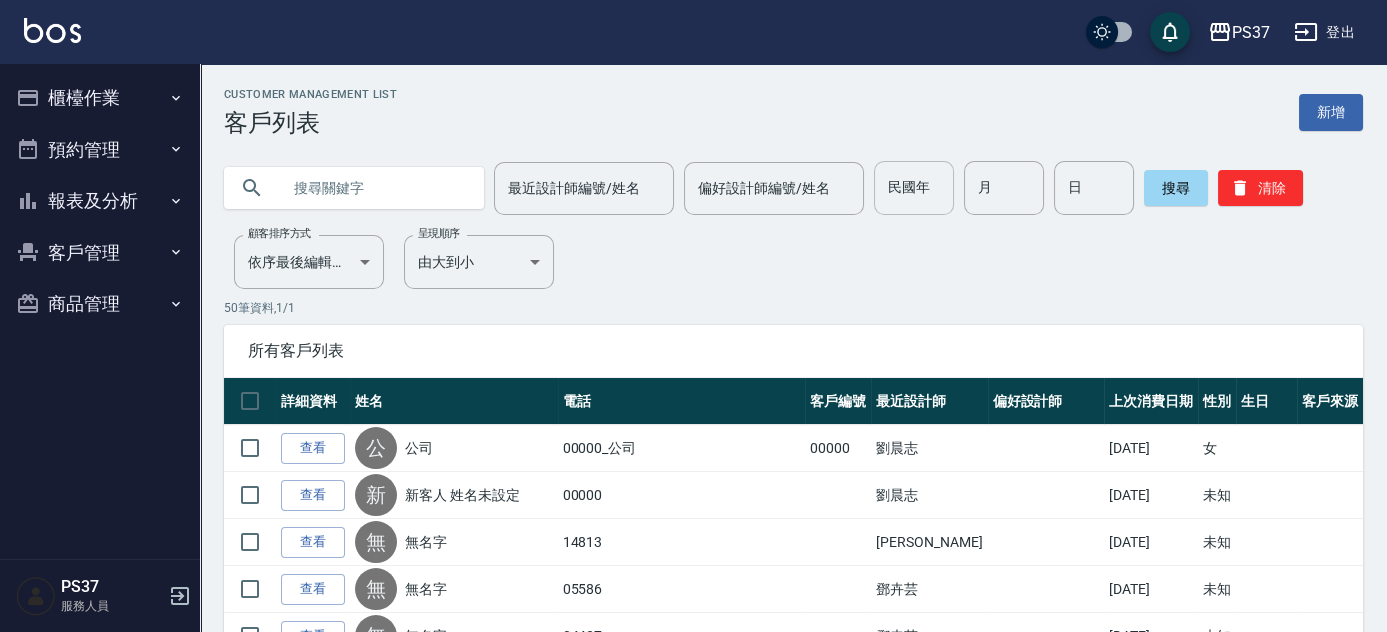 click on "民國年" at bounding box center [914, 188] 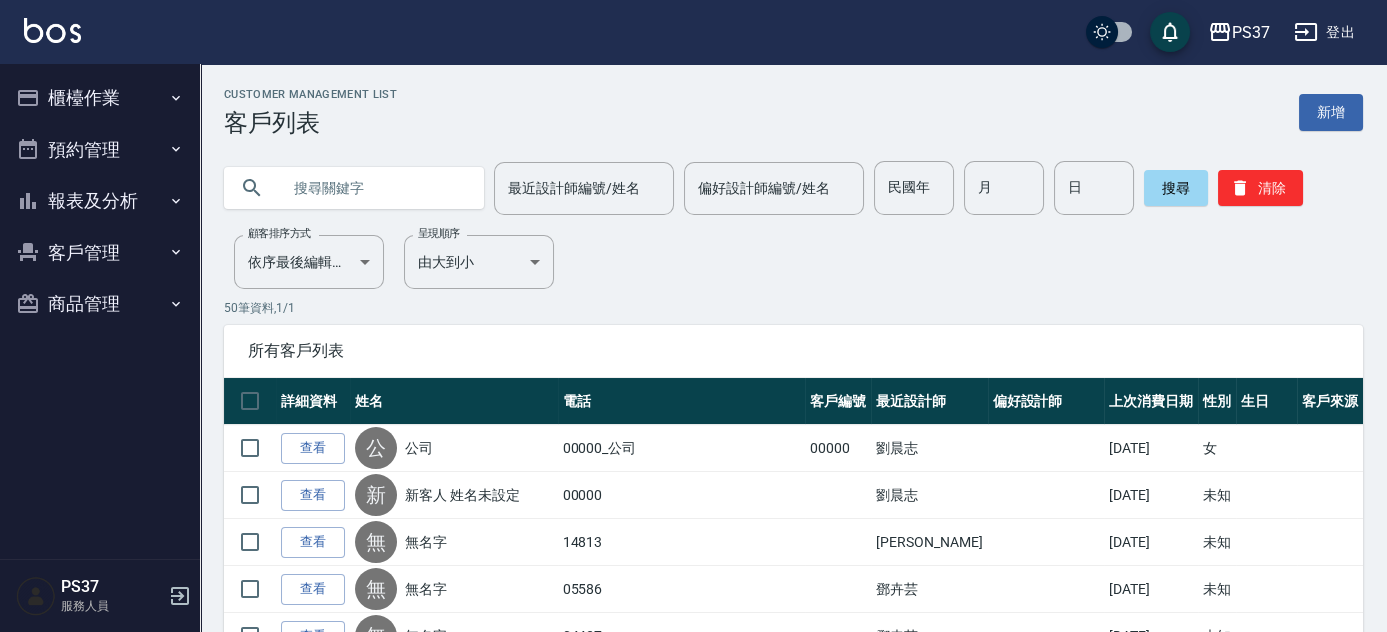click on "Customer Management List 客戶列表 新增 最近設計師編號/姓名 最近設計師編號/姓名 偏好設計師編號/姓名 偏好設計師編號/姓名 民國年 民國年 月 月 日 日 搜尋 清除 顧客排序方式 依序最後編輯時間 UPDATEDAT 顧客排序方式 呈現順序 由大到小 DESC 呈現順序 50  筆資料,  1 / 1 所有客戶列表 詳細資料 姓名 電話 客戶編號 最近設計師 偏好設計師 上次消費日期 性別 生日 客戶來源 查看 公 公司 00000_公司 00000 [PERSON_NAME][DATE] 女 查看 新 新客人 姓名未設定 00000 [PERSON_NAME][DATE] 未知 查看 無 無名字 14813 [PERSON_NAME] [DATE] 未知 查看 無 無名字 05586 [PERSON_NAME][DATE] 未知 查看 無 無名字 04437 [PERSON_NAME][DATE] 未知 查看 [PERSON_NAME] 0976056812 11869 [PERSON_NAME] [DATE] 男 [DATE] 查看 [PERSON_NAME] 0916278417 07338 [PERSON_NAME] [PERSON_NAME] [DATE] 男 [DATE] 查看 無 無名字 03806 [PERSON_NAME] [DATE] 未知 查看 無 無名字 06205 黃" at bounding box center [793, 1475] 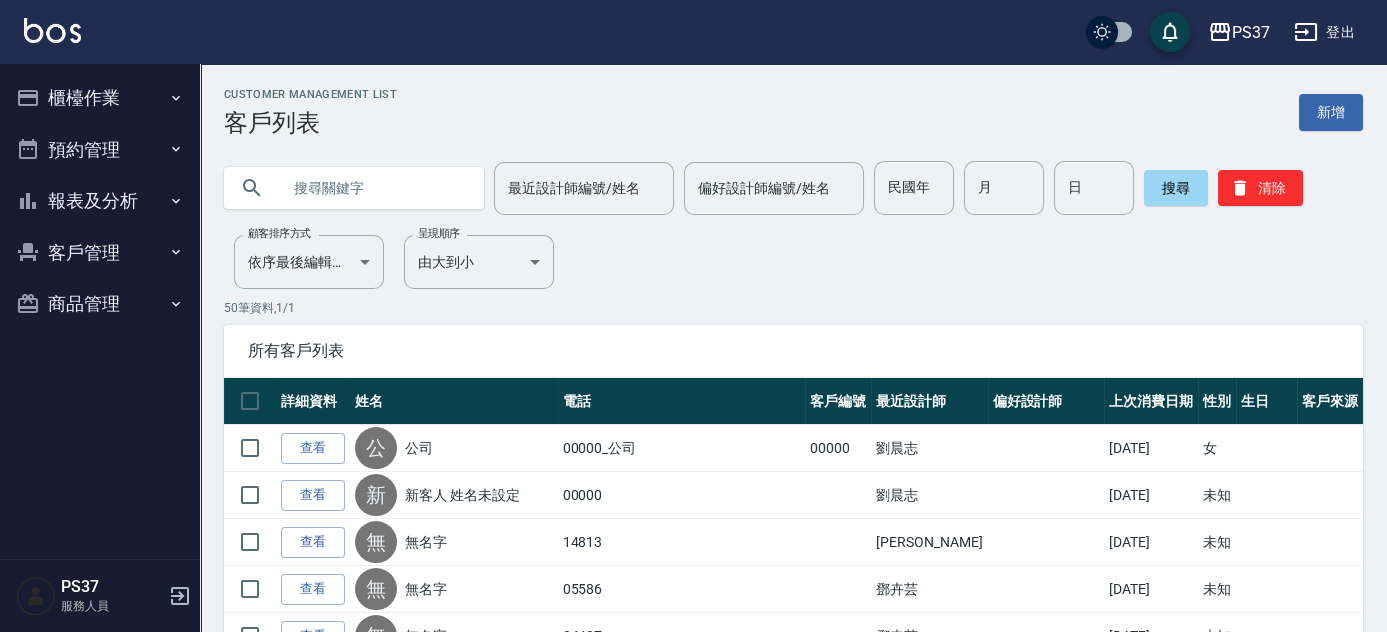 click on "Customer Management List 客戶列表 新增 最近設計師編號/姓名 最近設計師編號/姓名 偏好設計師編號/姓名 偏好設計師編號/姓名 民國年 民國年 月 月 日 日 搜尋 清除 顧客排序方式 依序最後編輯時間 UPDATEDAT 顧客排序方式 呈現順序 由大到小 DESC 呈現順序 50  筆資料,  1 / 1 所有客戶列表 詳細資料 姓名 電話 客戶編號 最近設計師 偏好設計師 上次消費日期 性別 生日 客戶來源 查看 公 公司 00000_公司 00000 [PERSON_NAME][DATE] 女 查看 新 新客人 姓名未設定 00000 [PERSON_NAME][DATE] 未知 查看 無 無名字 14813 [PERSON_NAME] [DATE] 未知 查看 無 無名字 05586 [PERSON_NAME][DATE] 未知 查看 無 無名字 04437 [PERSON_NAME][DATE] 未知 查看 [PERSON_NAME] 0976056812 11869 [PERSON_NAME] [DATE] 男 [DATE] 查看 [PERSON_NAME] 0916278417 07338 [PERSON_NAME] [PERSON_NAME] [DATE] 男 [DATE] 查看 無 無名字 03806 [PERSON_NAME] [DATE] 未知 查看 無 無名字 06205 黃" at bounding box center [793, 1475] 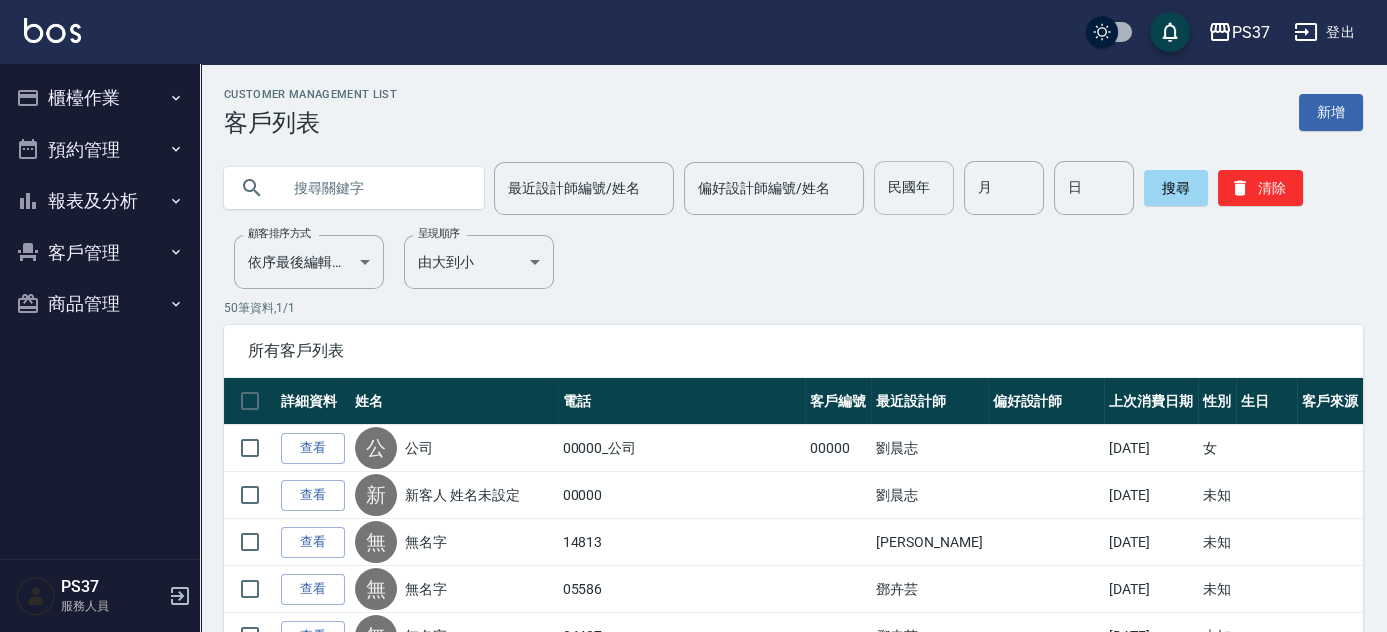 click on "民國年" at bounding box center (914, 188) 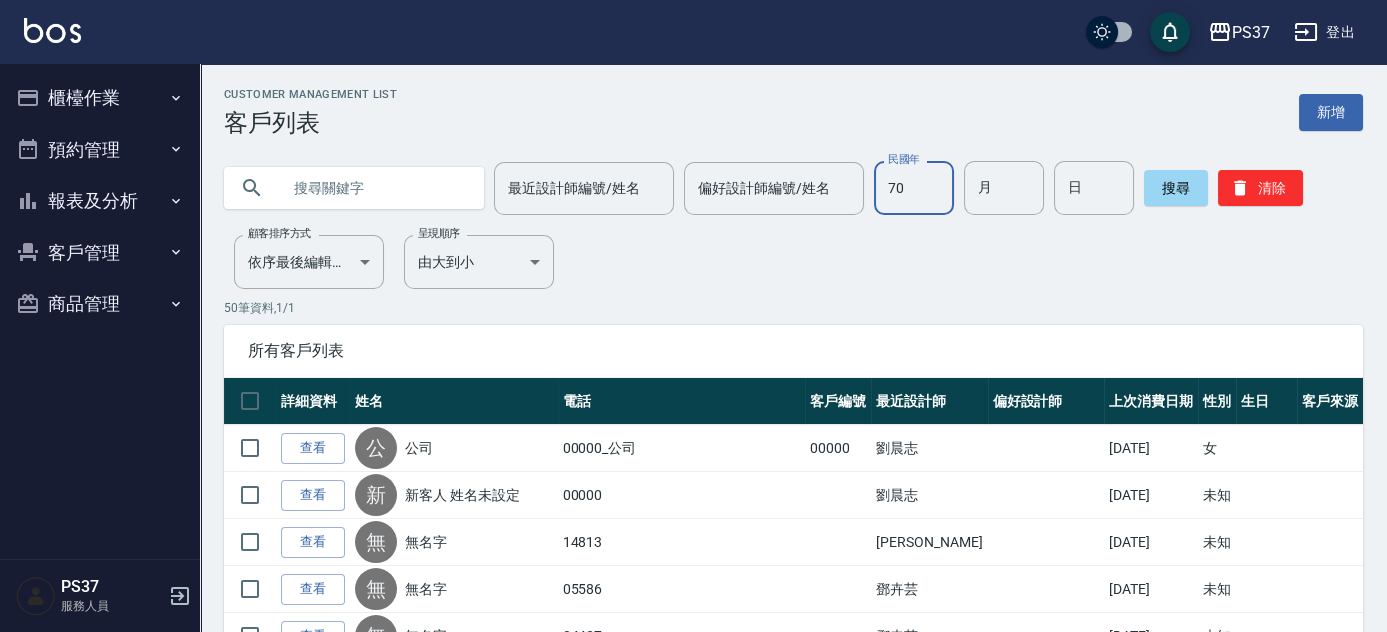type on "70" 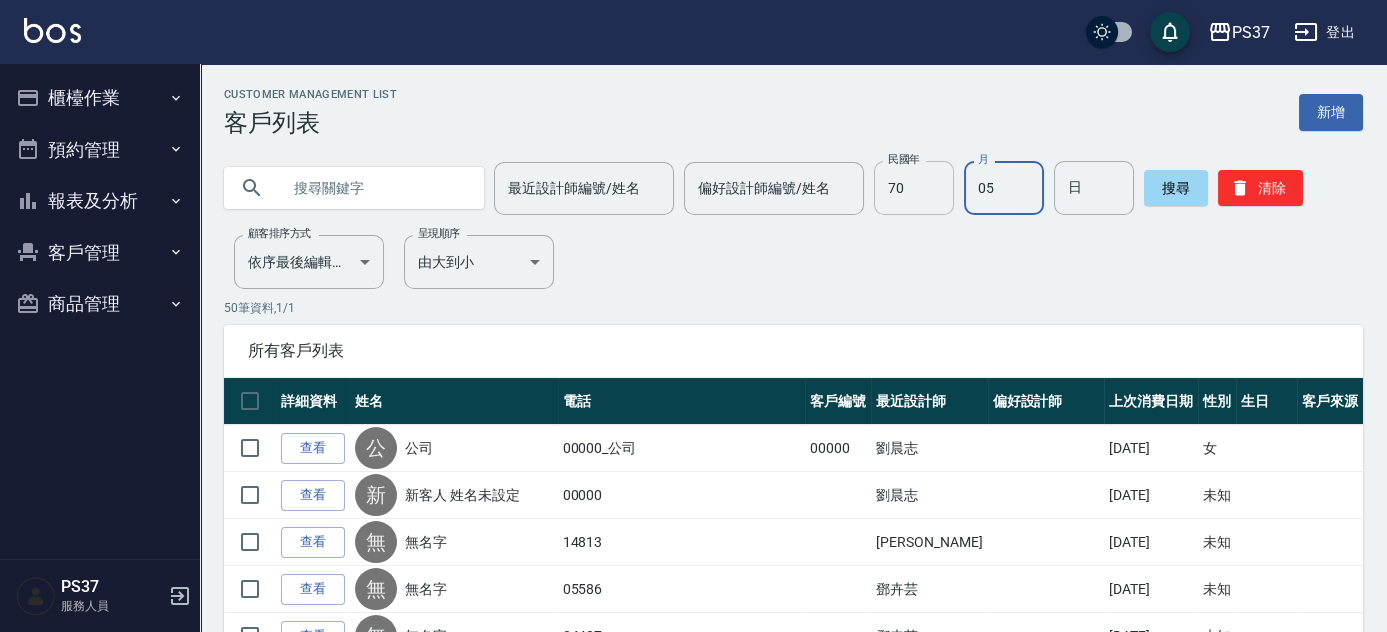 type on "05" 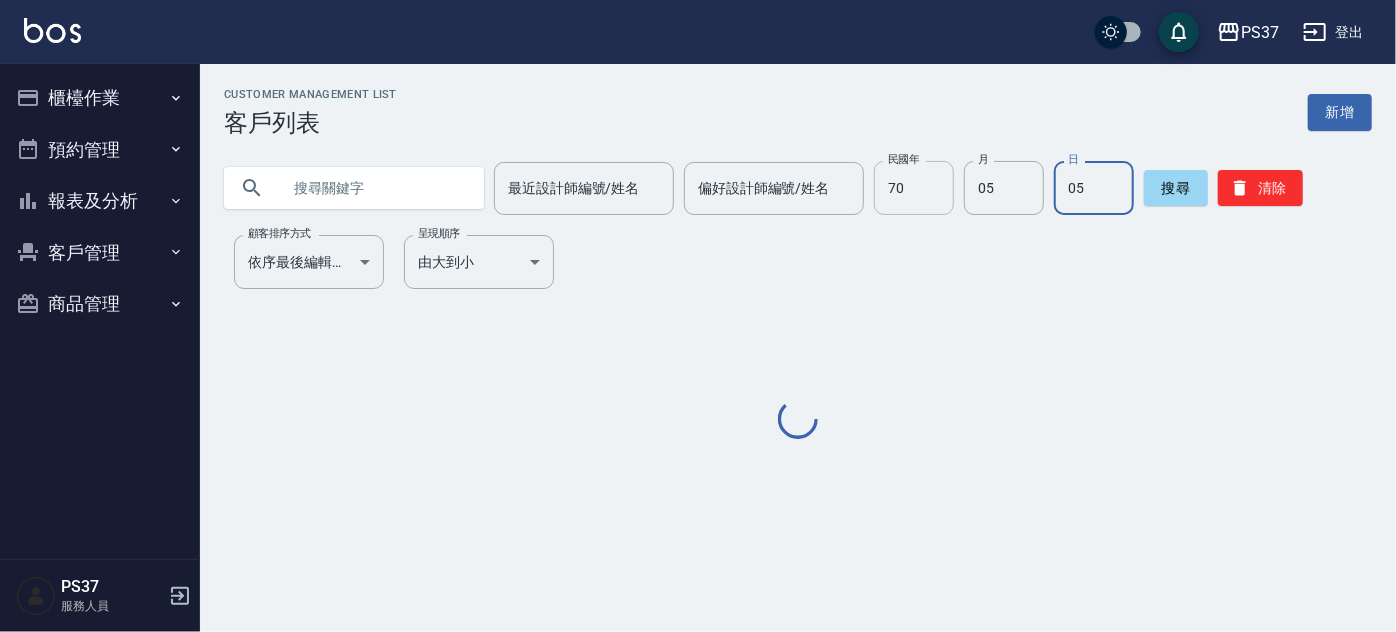 type on "0" 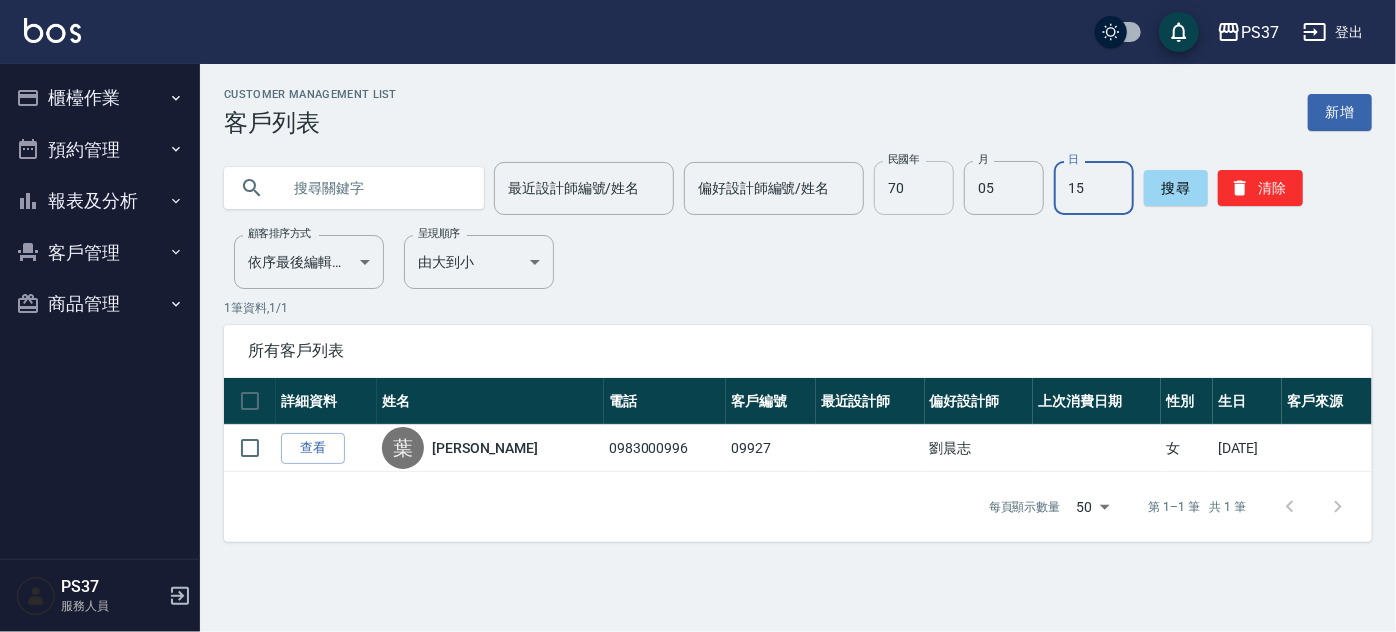 type on "15" 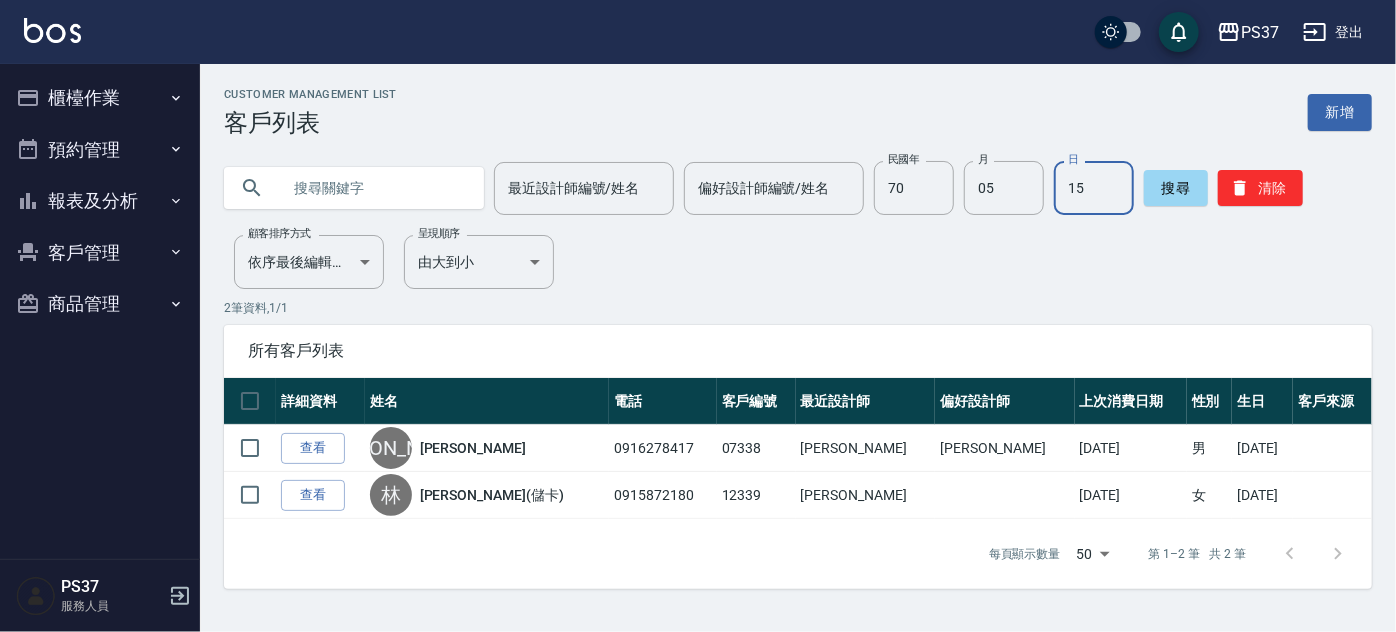 click on "報表及分析" at bounding box center (100, 201) 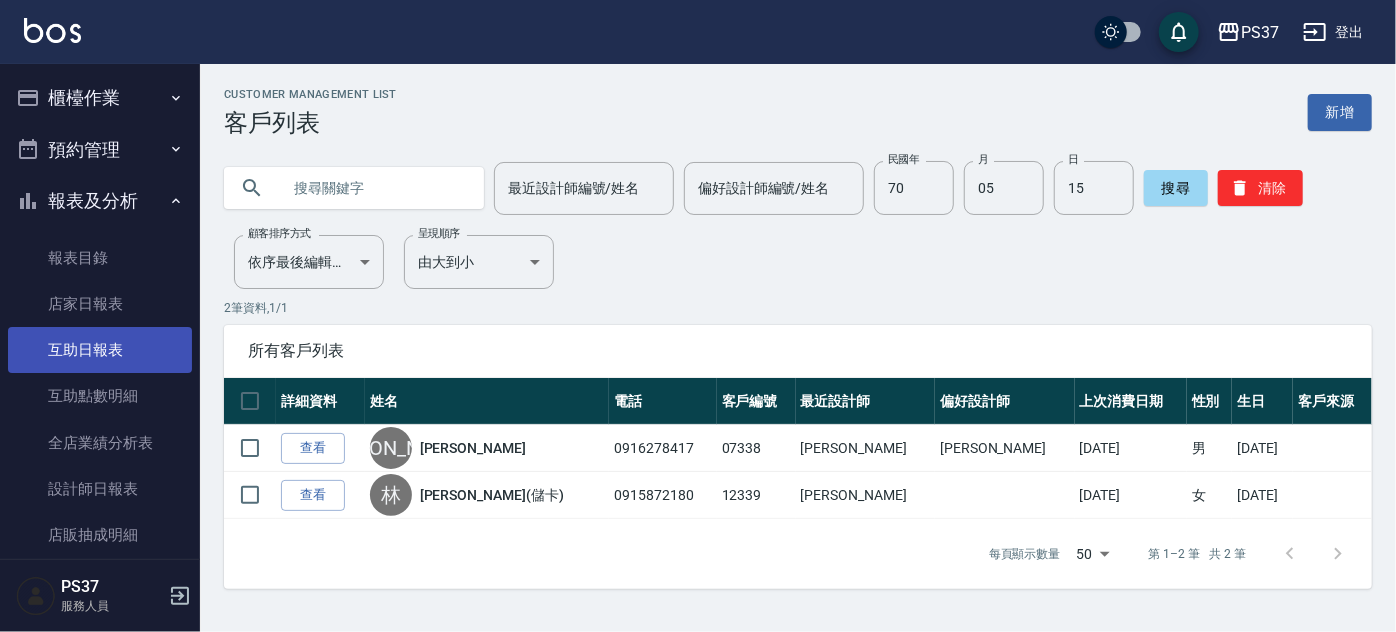 click on "互助日報表" at bounding box center (100, 350) 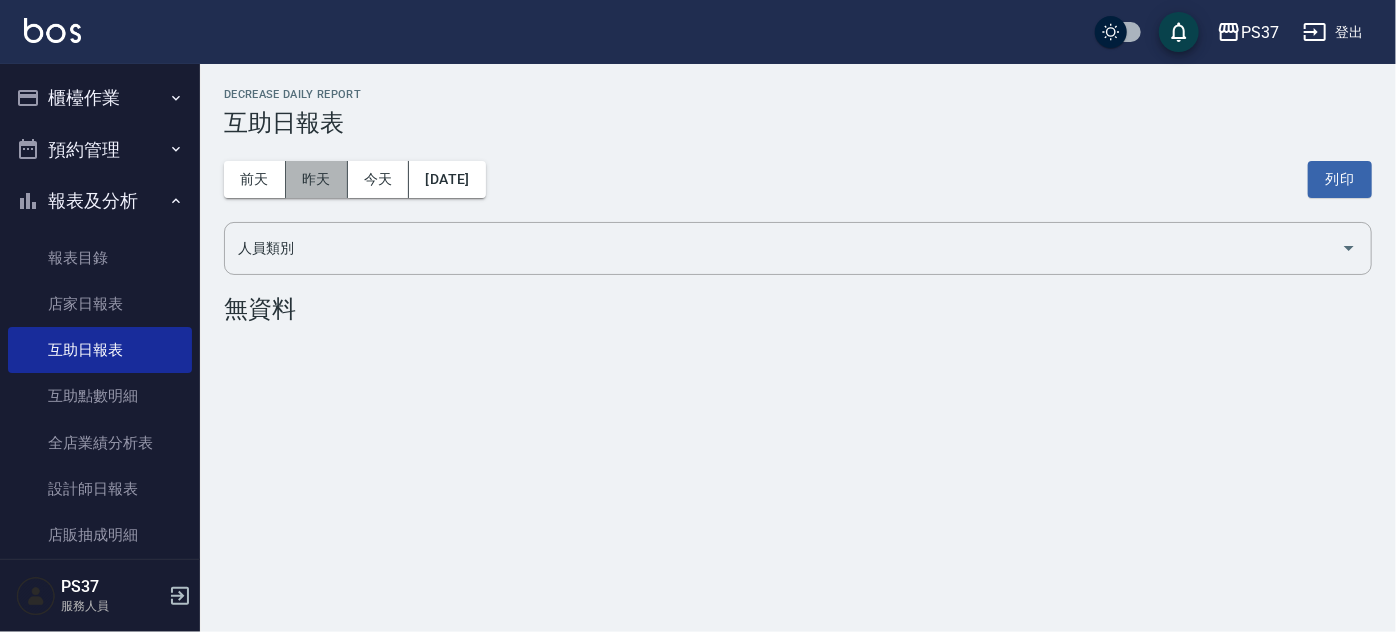 click on "昨天" at bounding box center [317, 179] 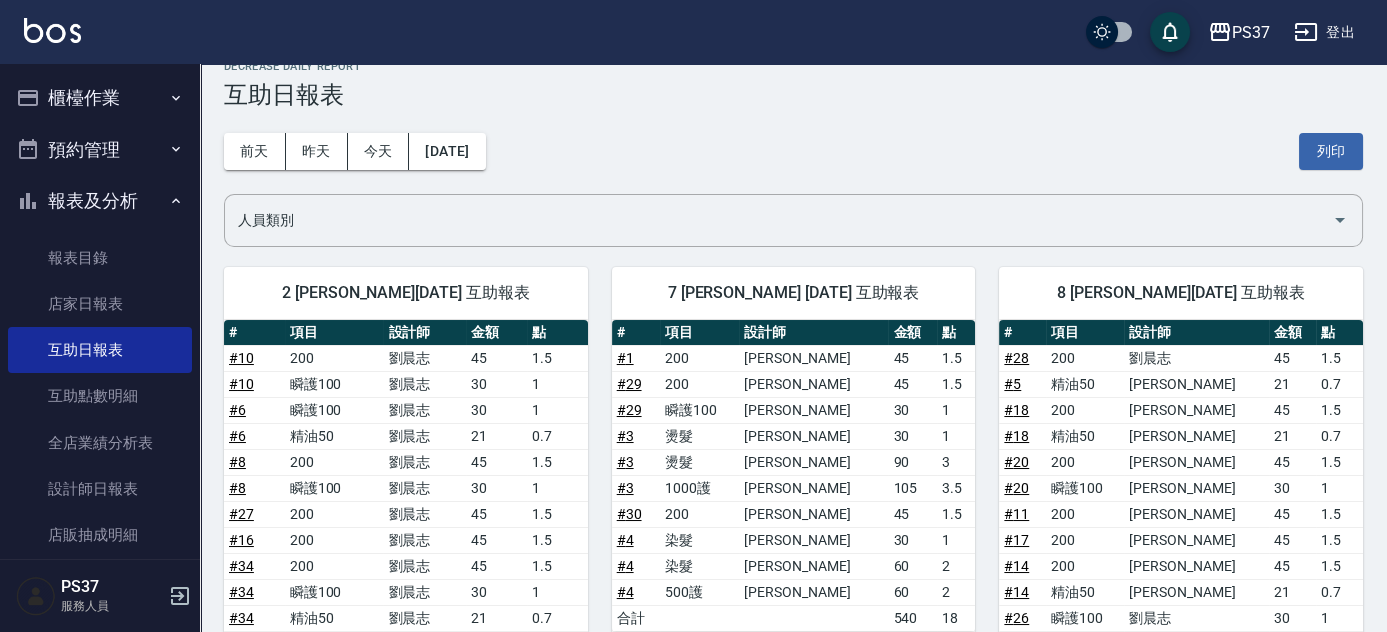 scroll, scrollTop: 0, scrollLeft: 0, axis: both 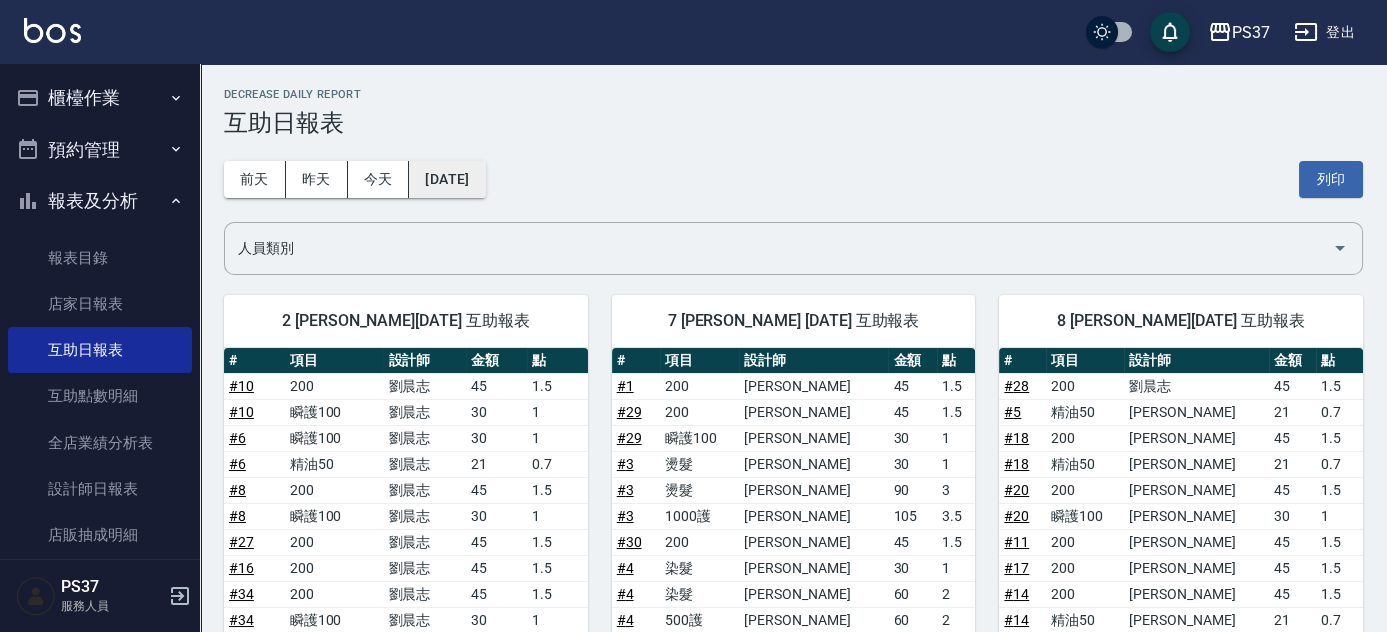 click on "[DATE]" at bounding box center (447, 179) 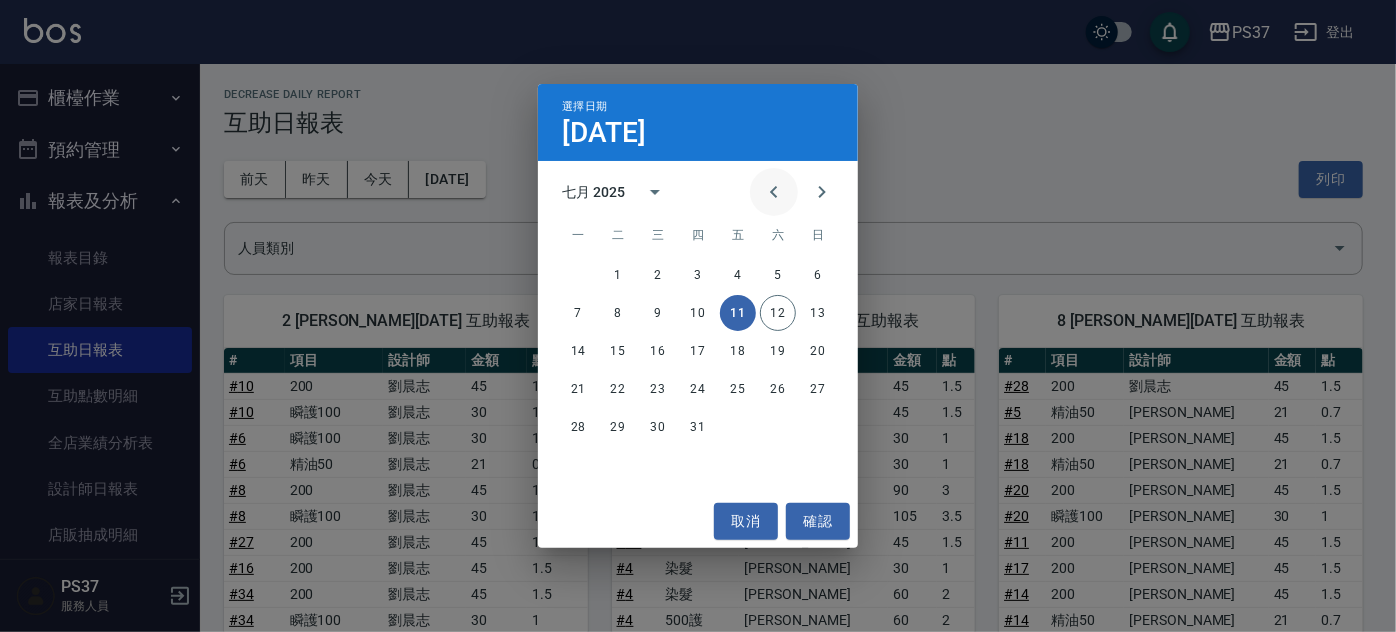 click 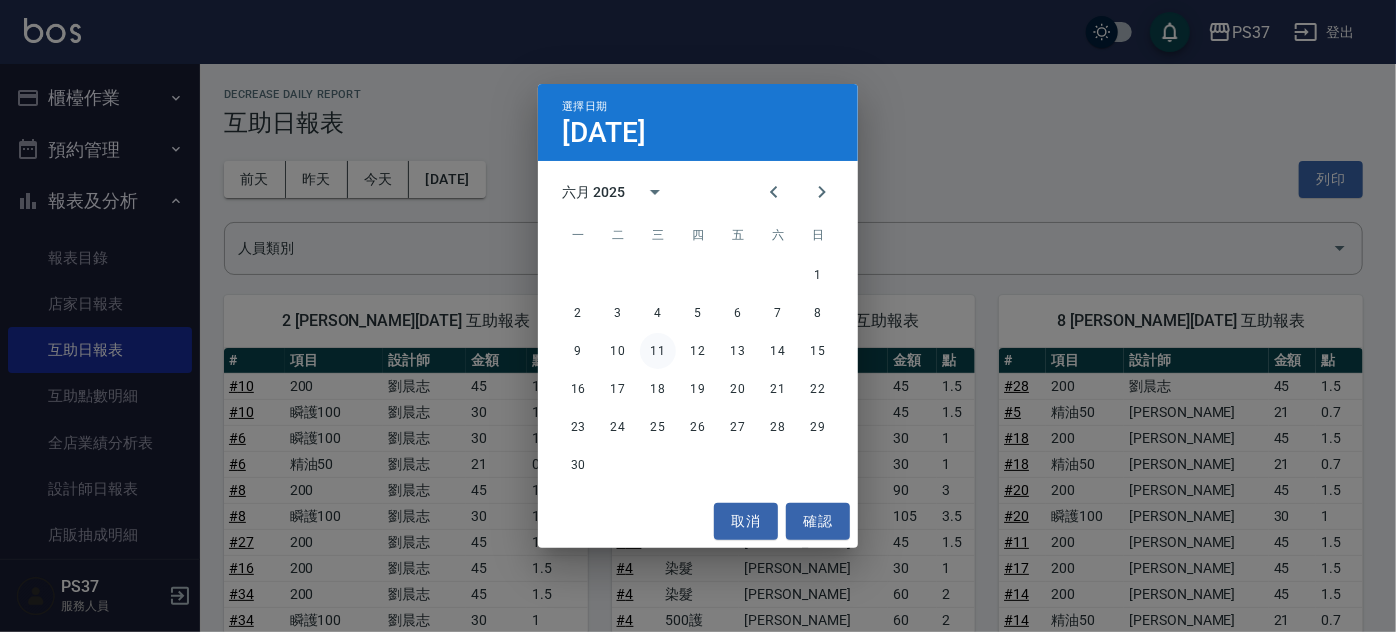 click on "11" at bounding box center (658, 351) 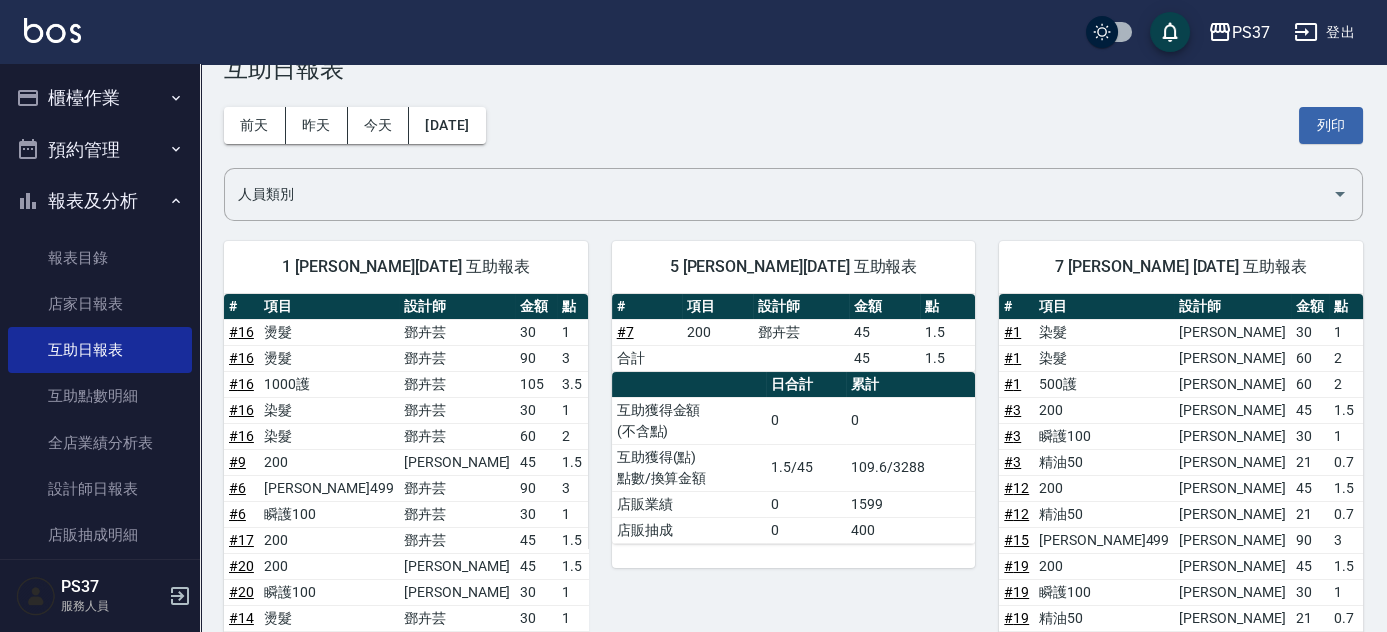 scroll, scrollTop: 0, scrollLeft: 0, axis: both 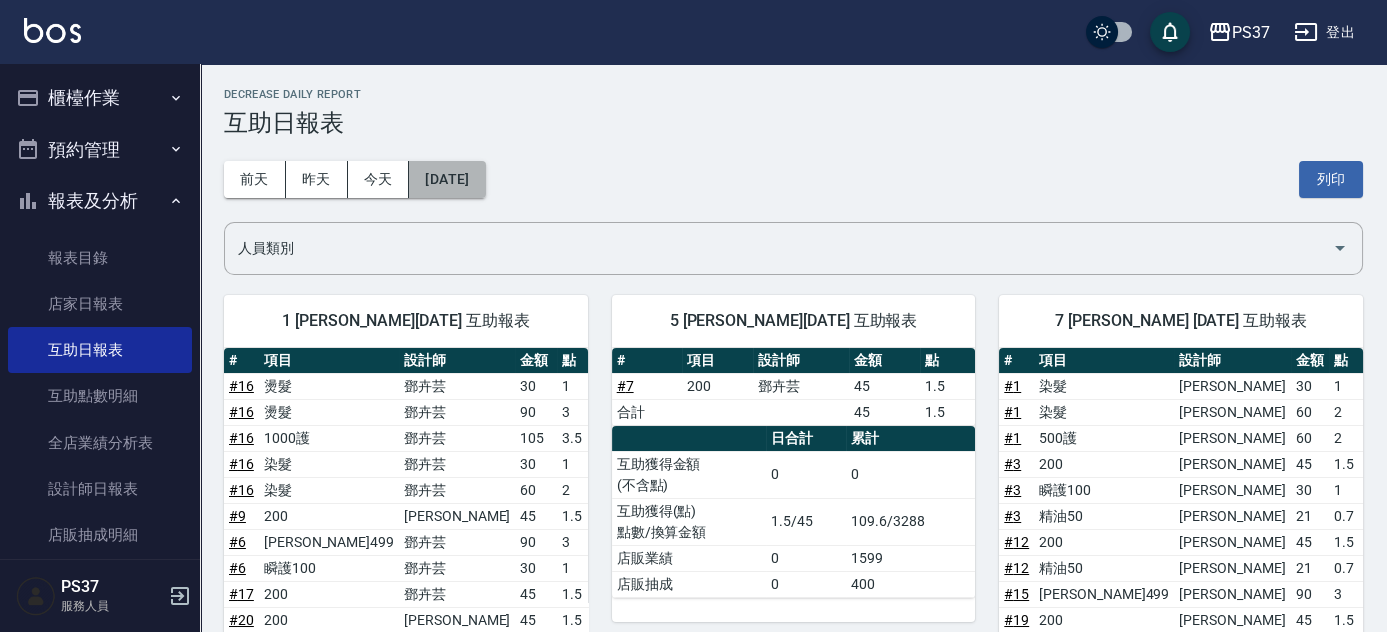 click on "[DATE]" at bounding box center [447, 179] 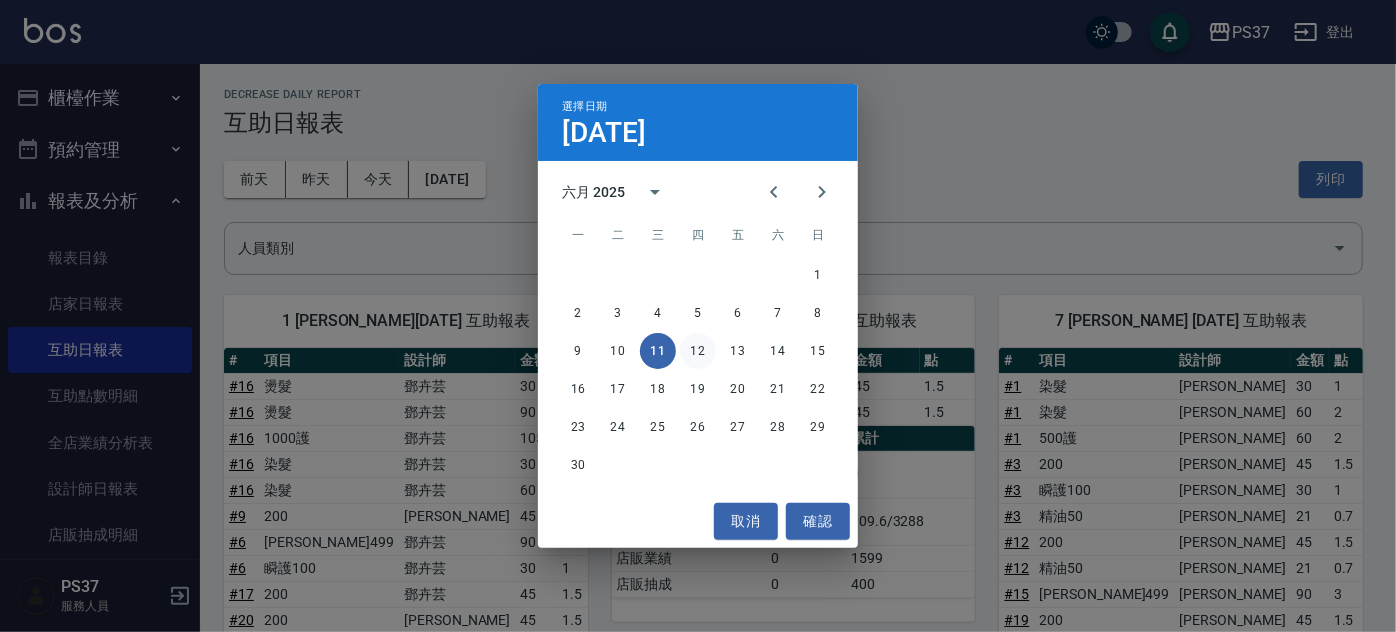 click on "12" at bounding box center (698, 351) 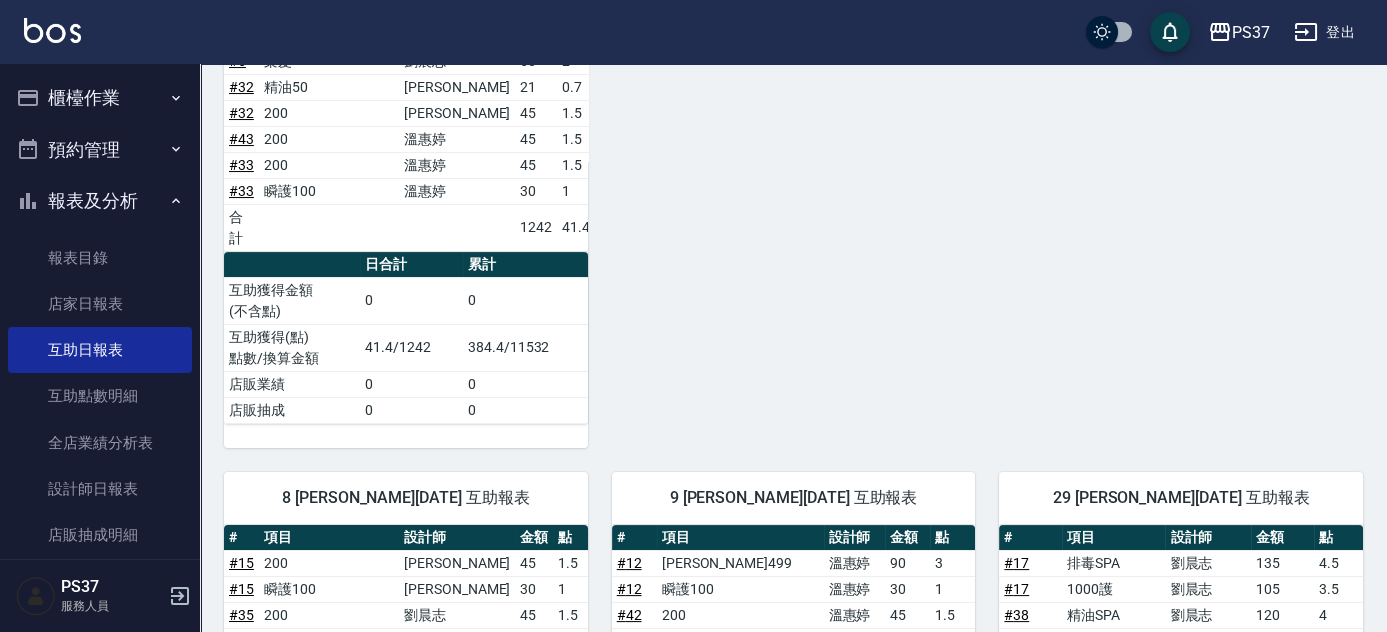 scroll, scrollTop: 1272, scrollLeft: 0, axis: vertical 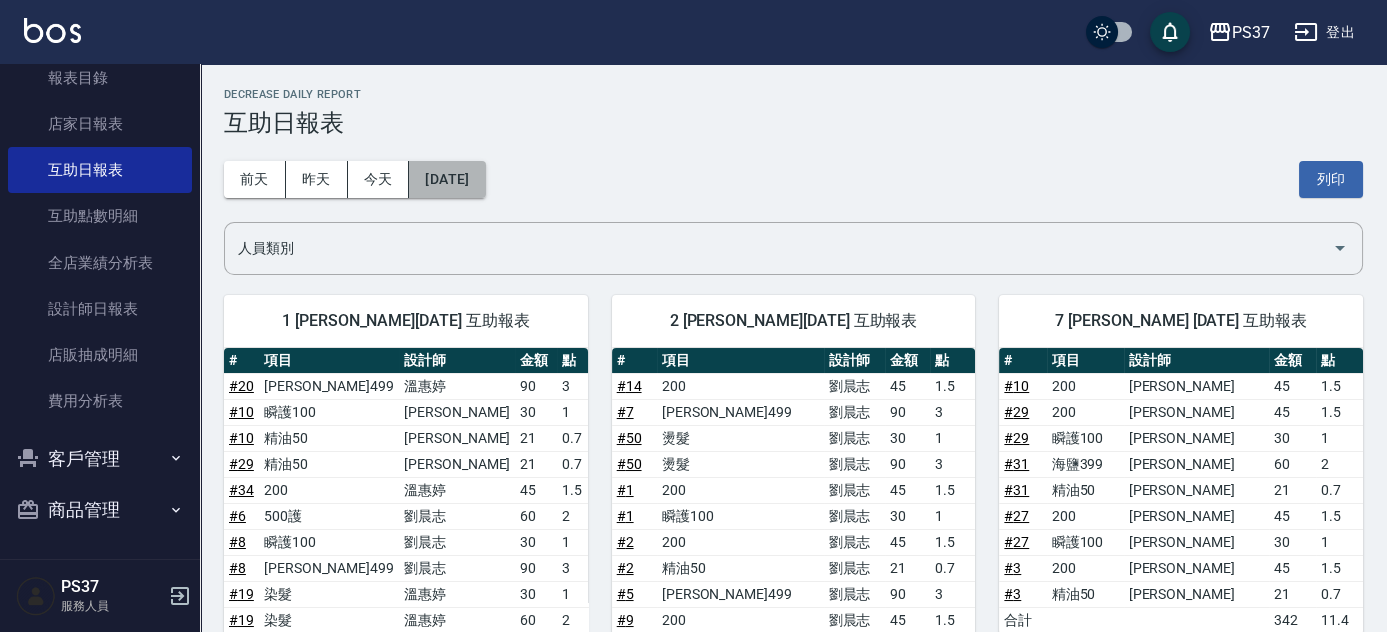 click on "[DATE]" at bounding box center [447, 179] 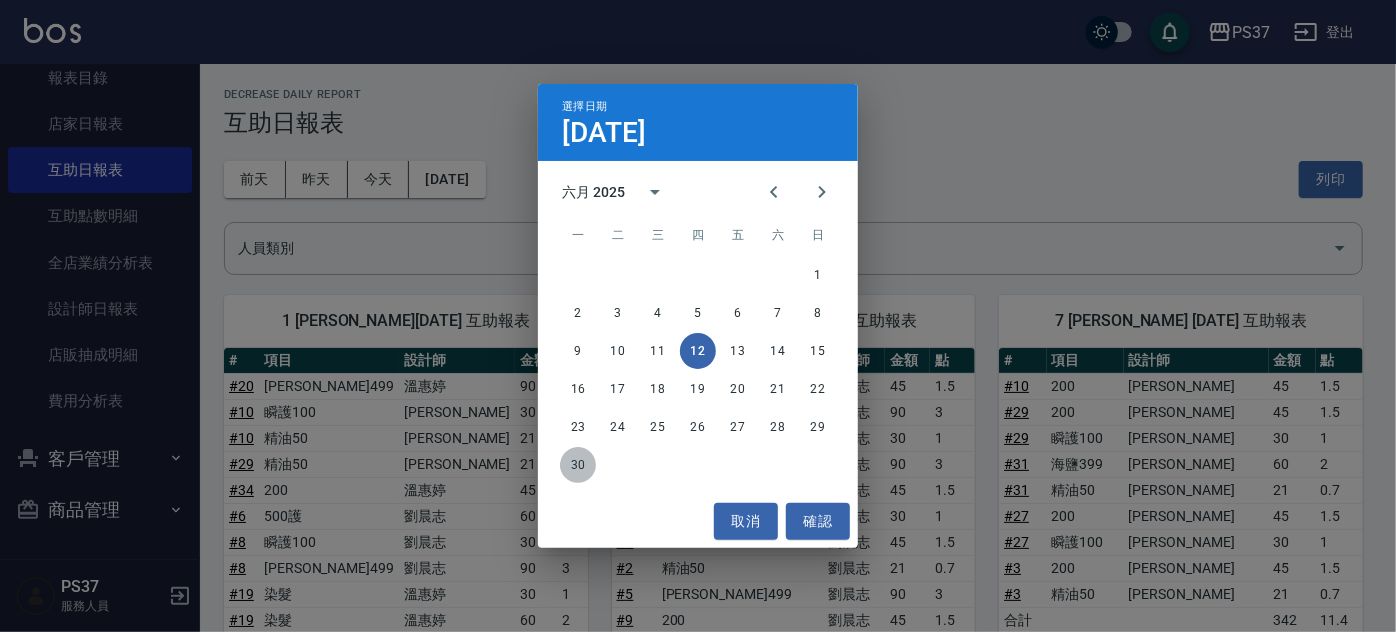 click on "30" at bounding box center [578, 465] 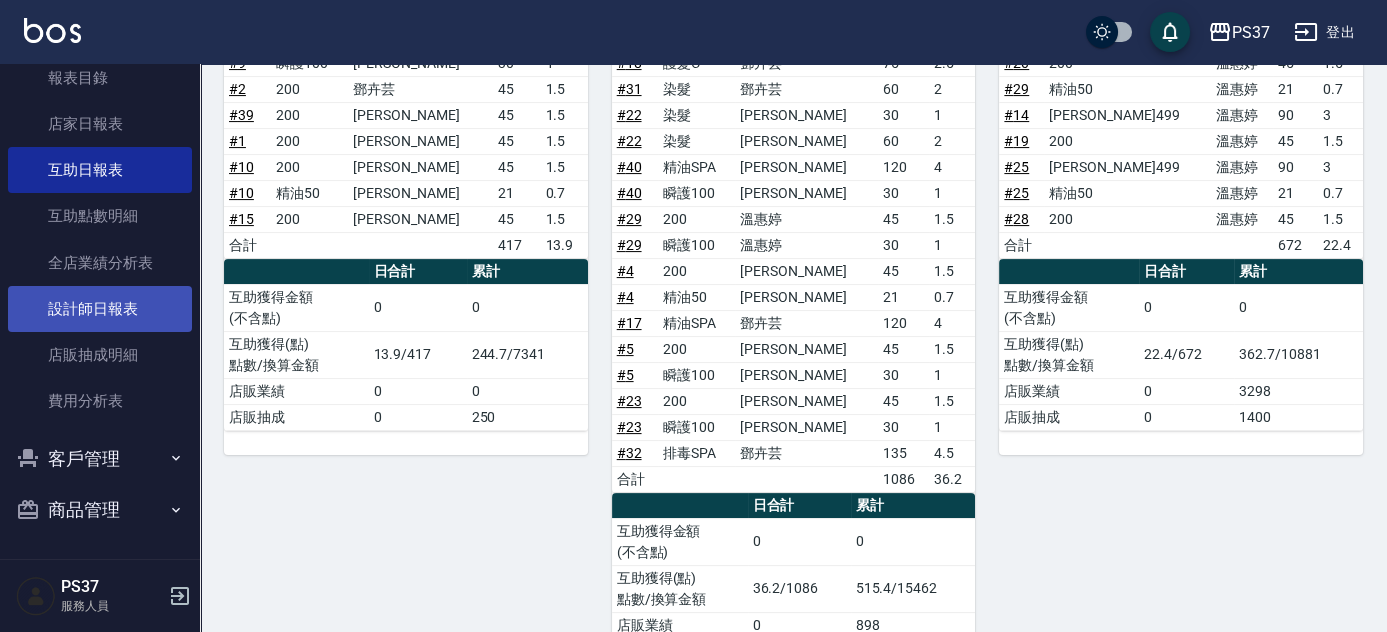 scroll, scrollTop: 1157, scrollLeft: 0, axis: vertical 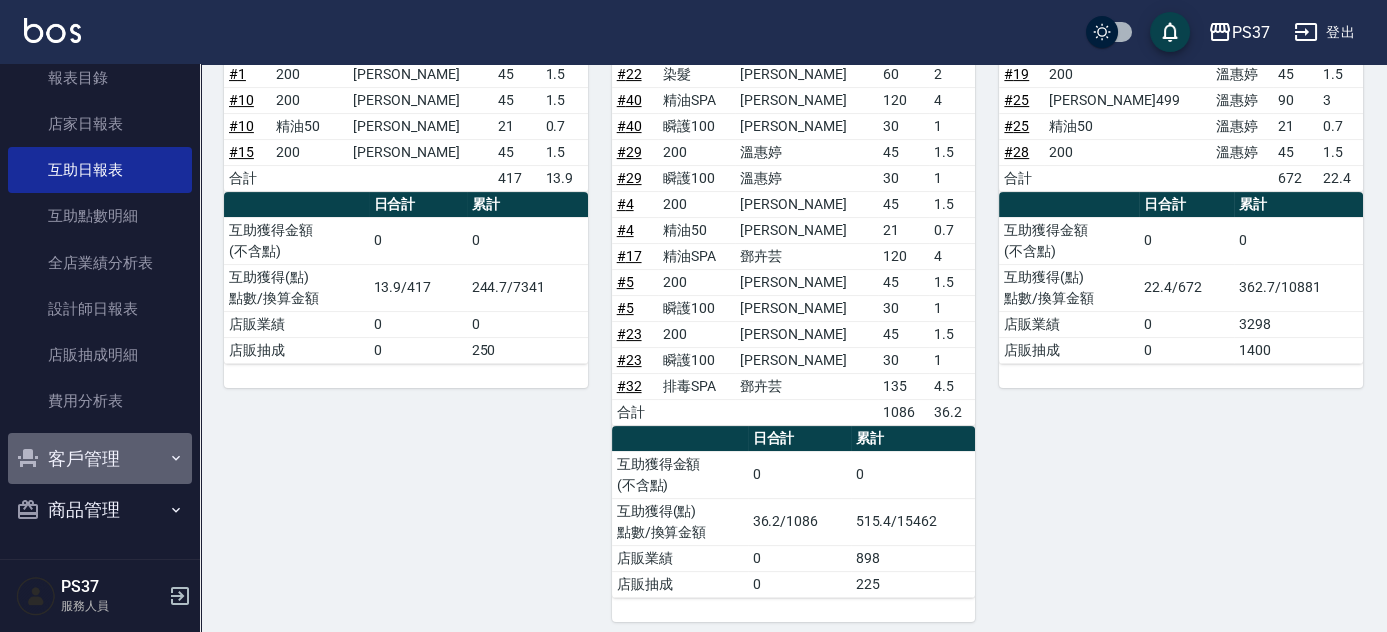 click on "客戶管理" at bounding box center [100, 459] 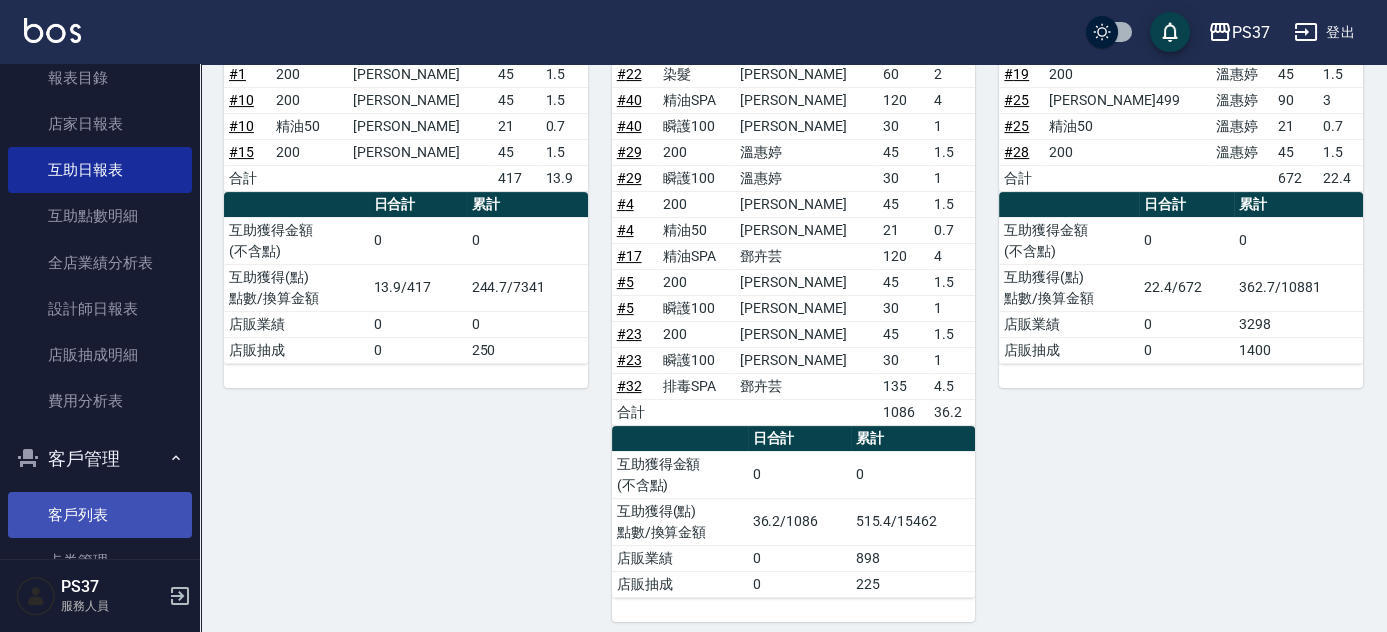 click on "客戶列表" at bounding box center (100, 515) 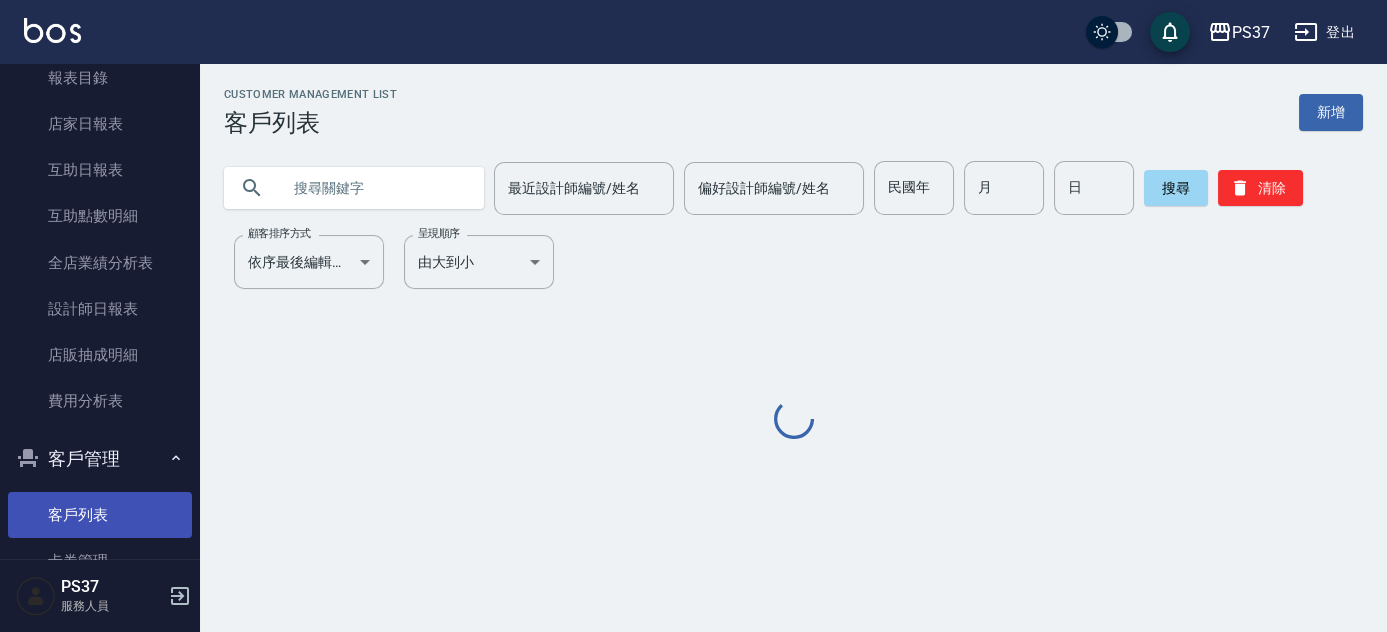 scroll, scrollTop: 0, scrollLeft: 0, axis: both 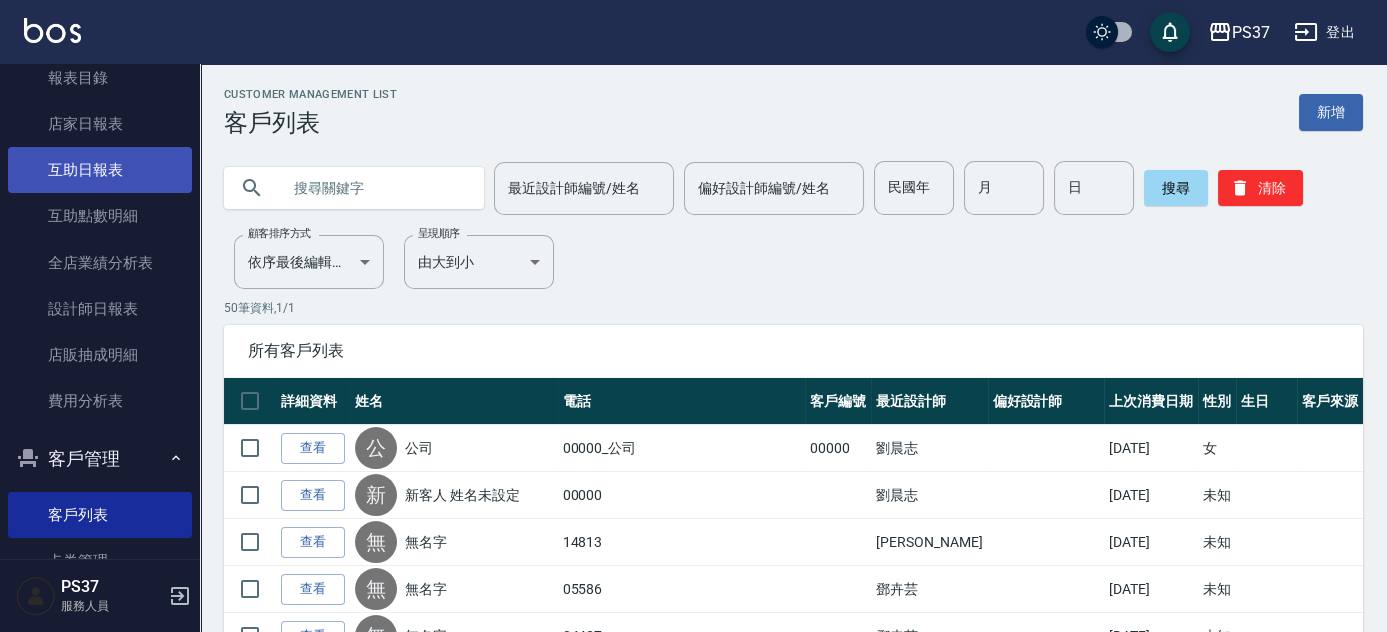 click on "互助日報表" at bounding box center [100, 170] 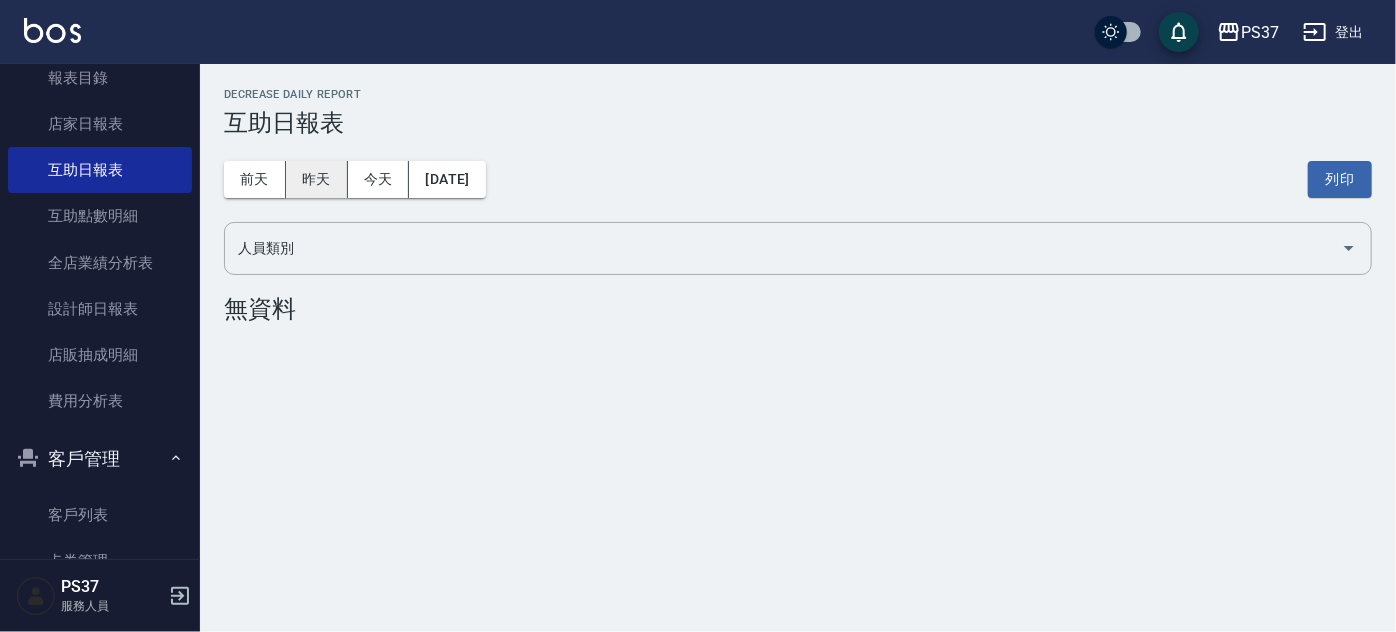 click on "昨天" at bounding box center (317, 179) 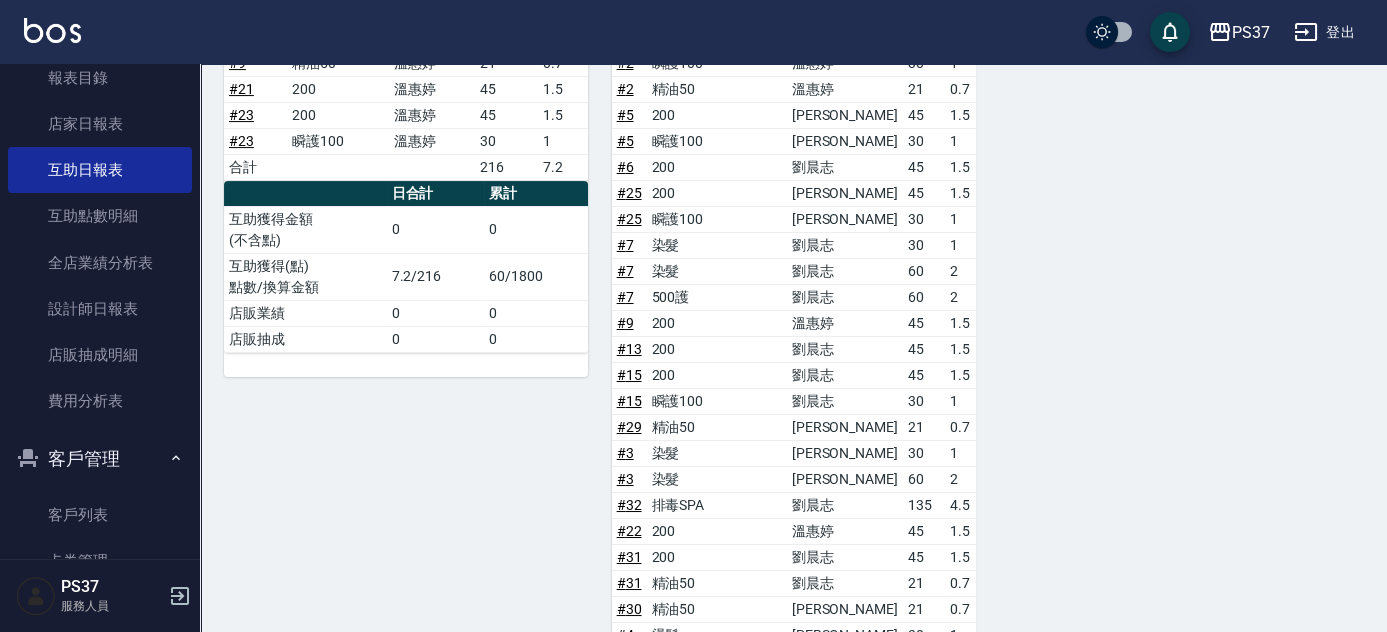 scroll, scrollTop: 1181, scrollLeft: 0, axis: vertical 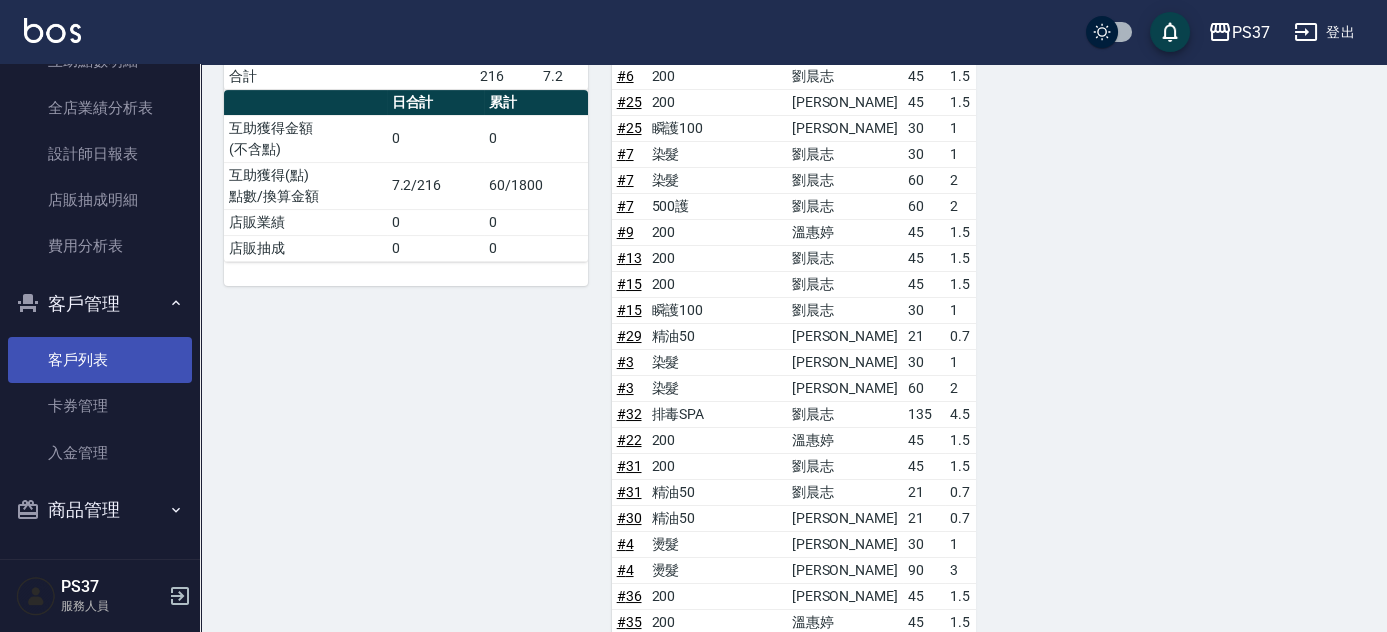 click on "客戶列表" at bounding box center [100, 360] 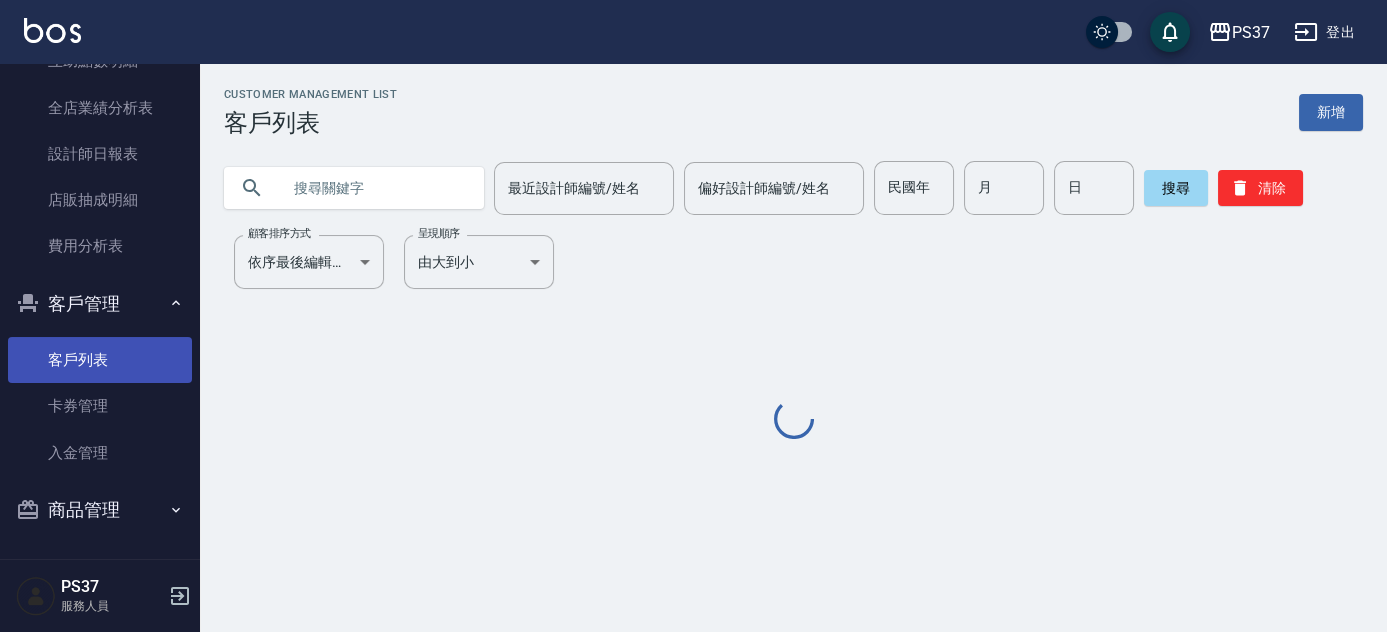 scroll, scrollTop: 0, scrollLeft: 0, axis: both 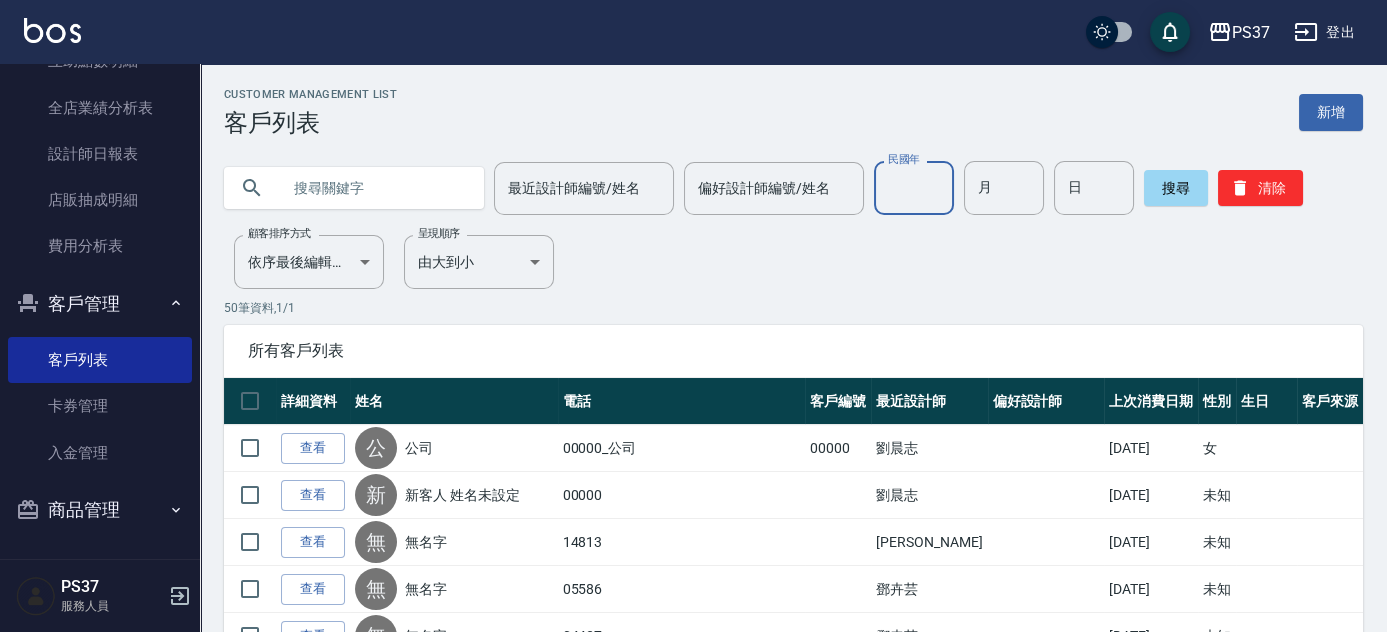click on "民國年" at bounding box center (914, 188) 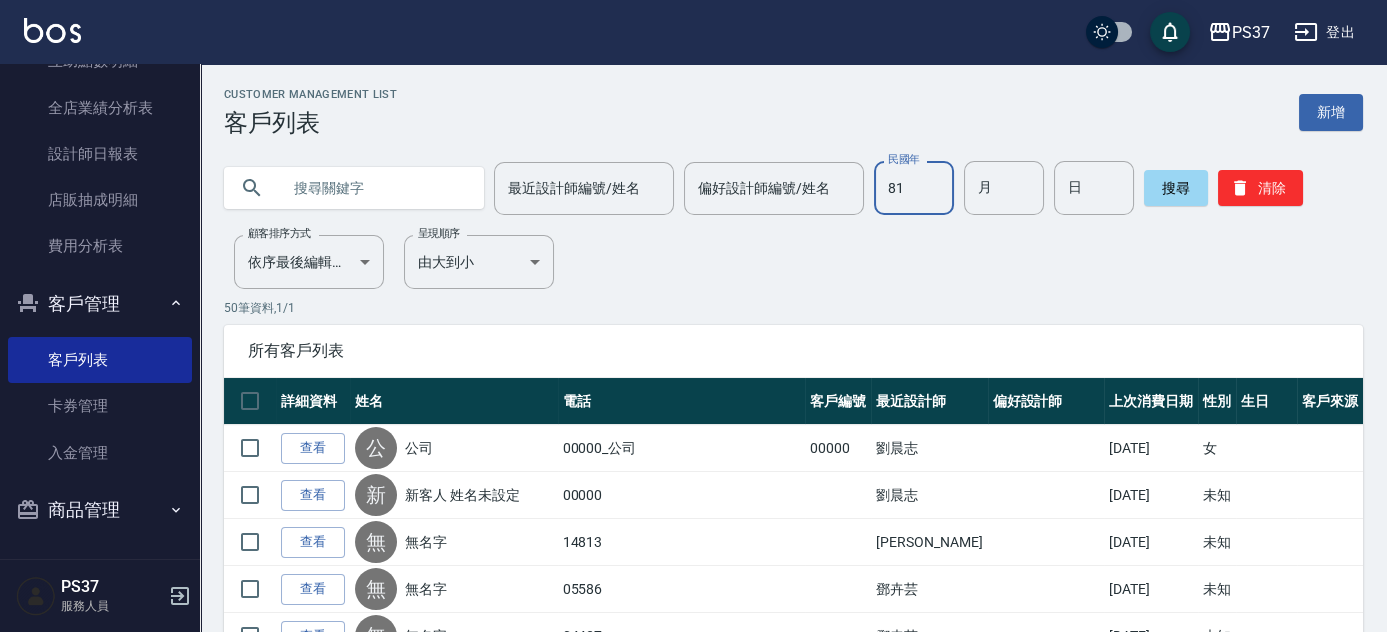 type on "81" 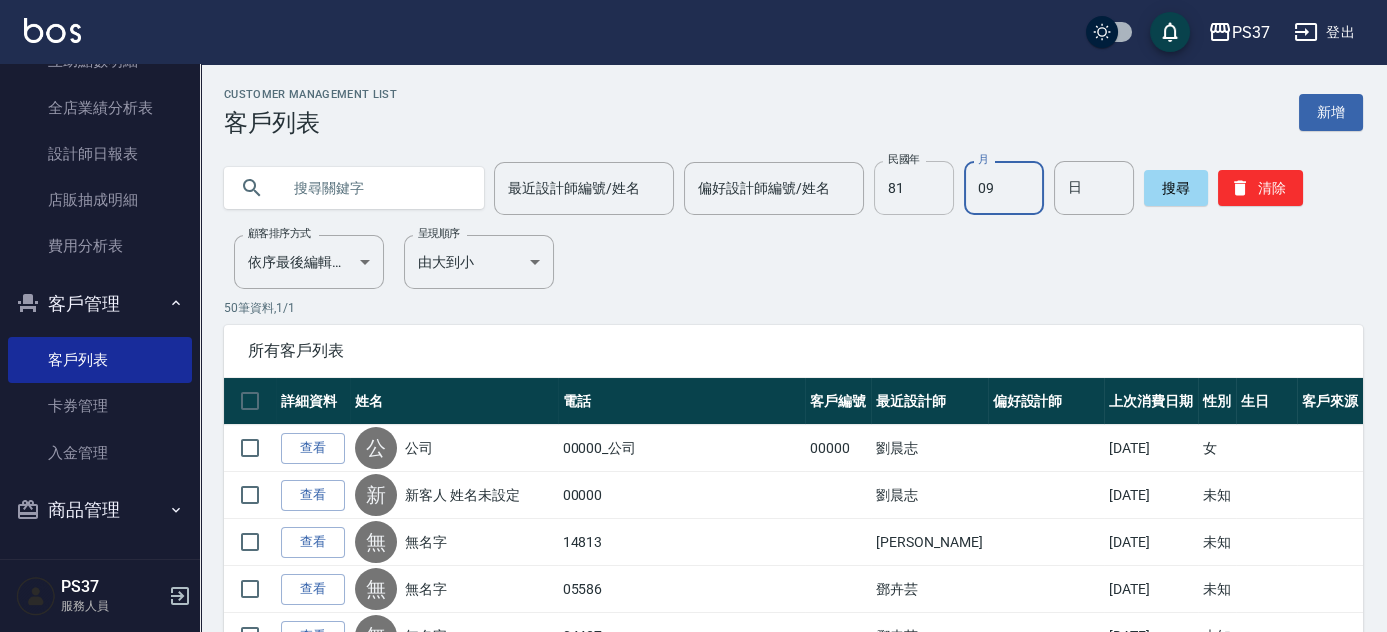 type on "09" 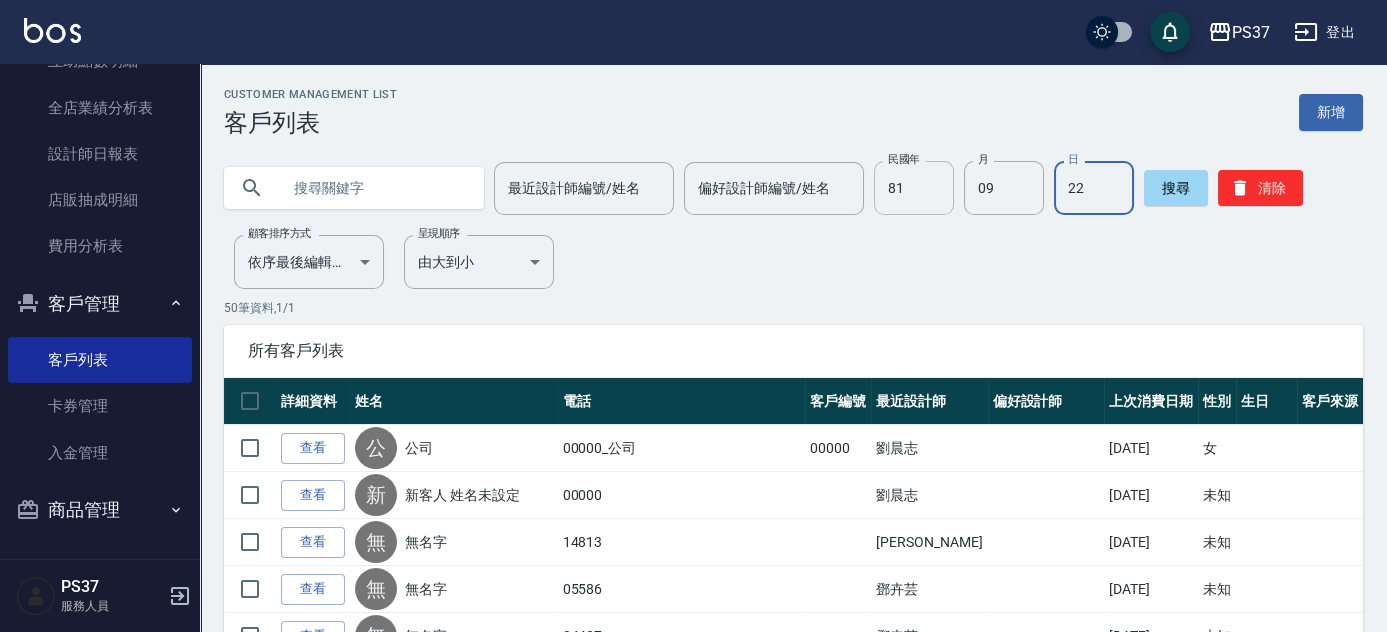 type on "22" 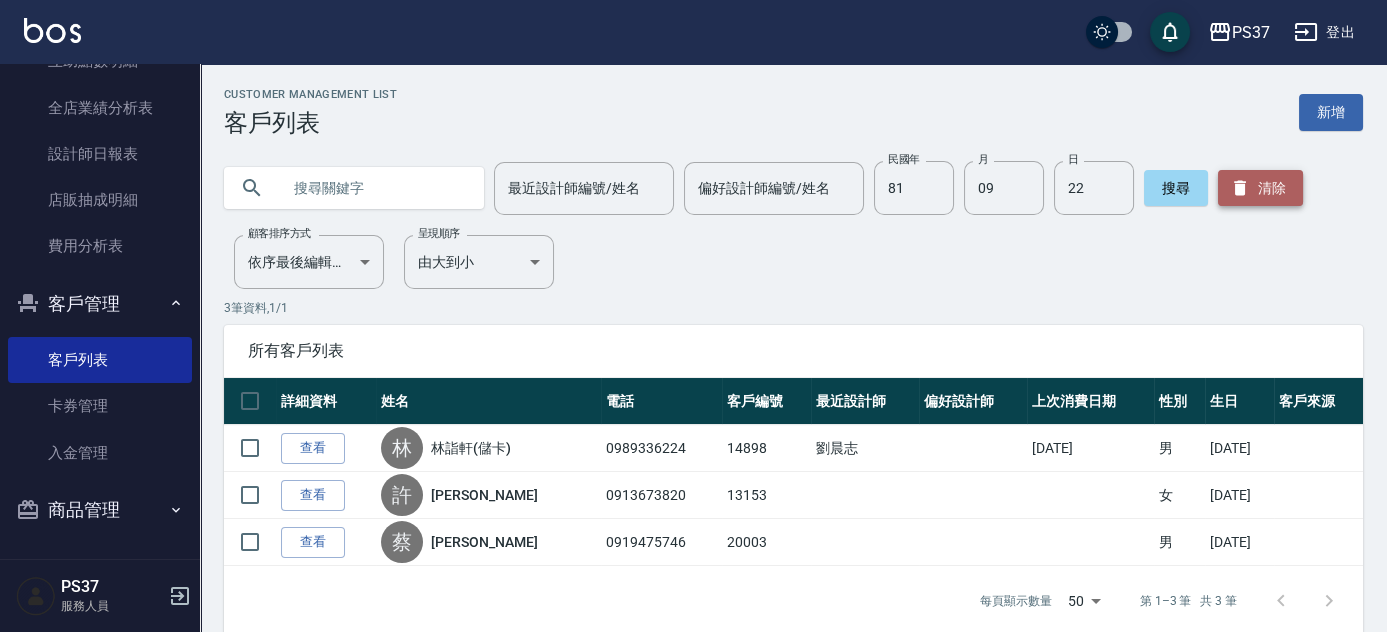 click on "清除" at bounding box center [1260, 188] 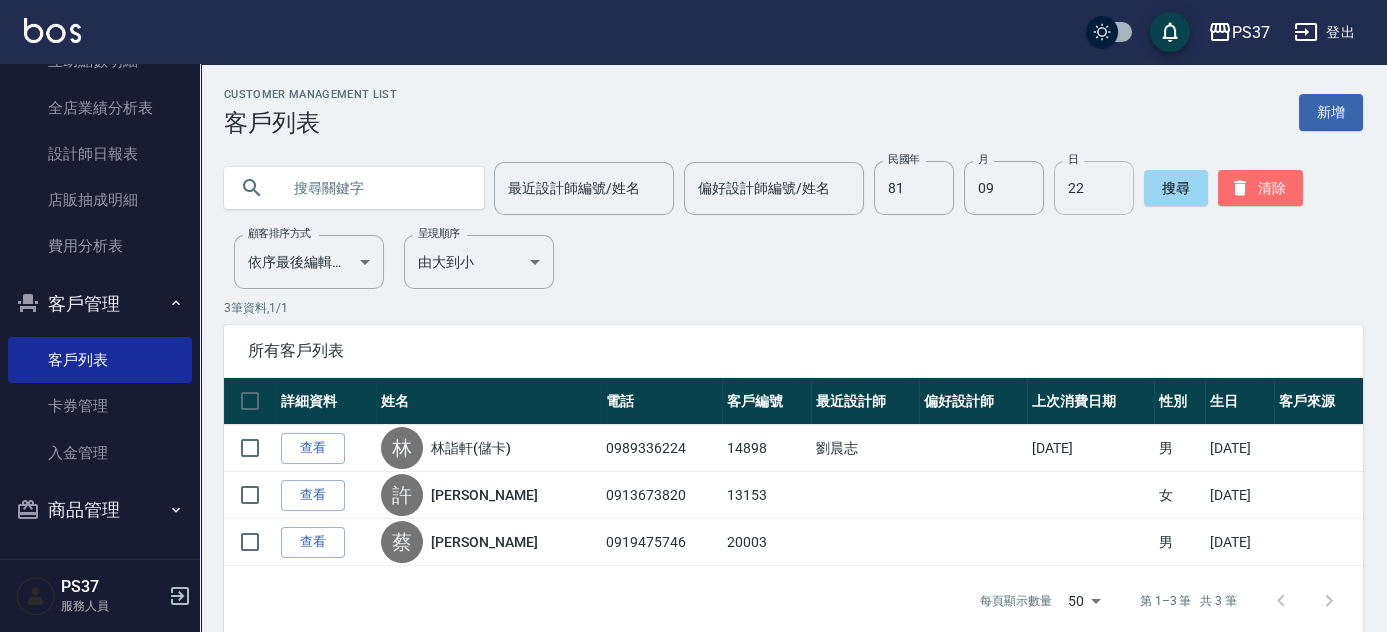 type 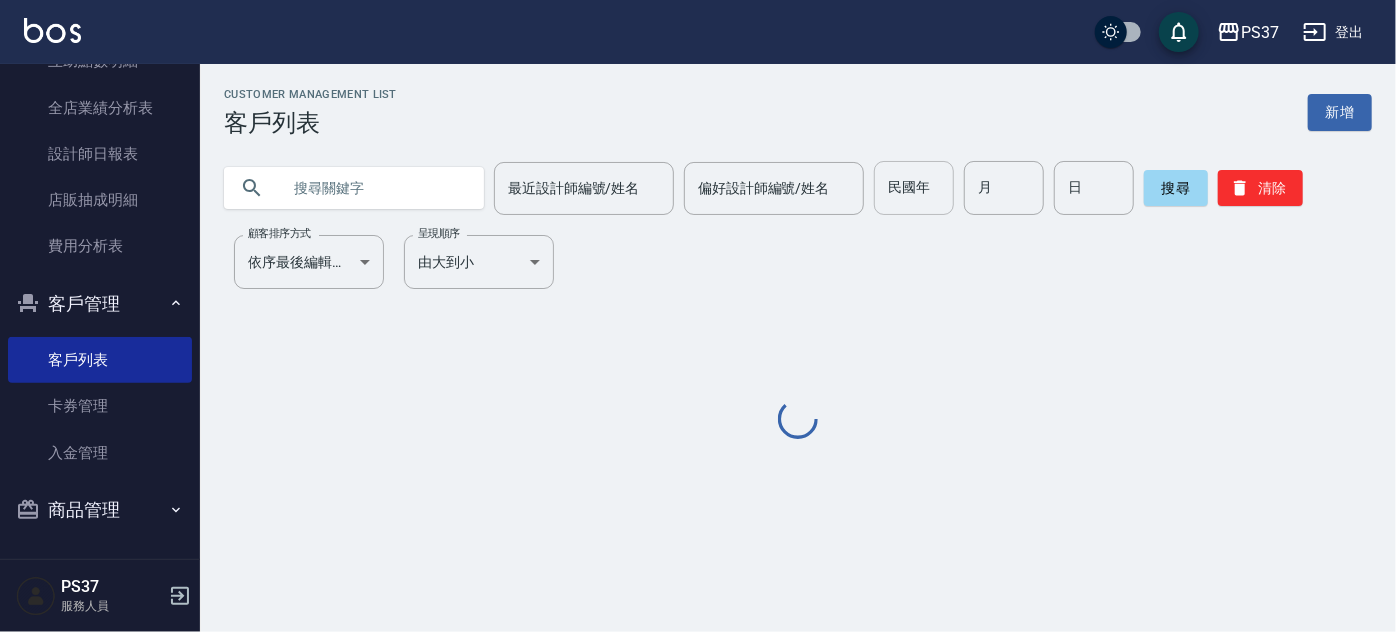 click on "民國年" at bounding box center (914, 188) 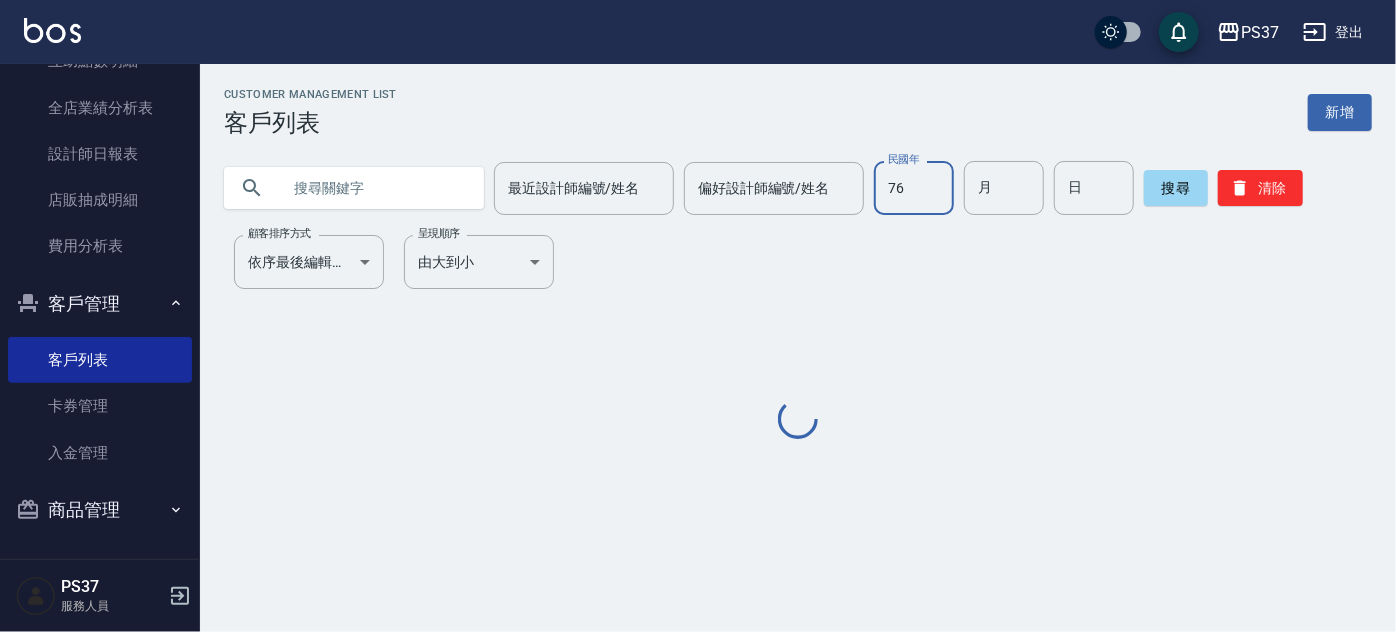 type on "76" 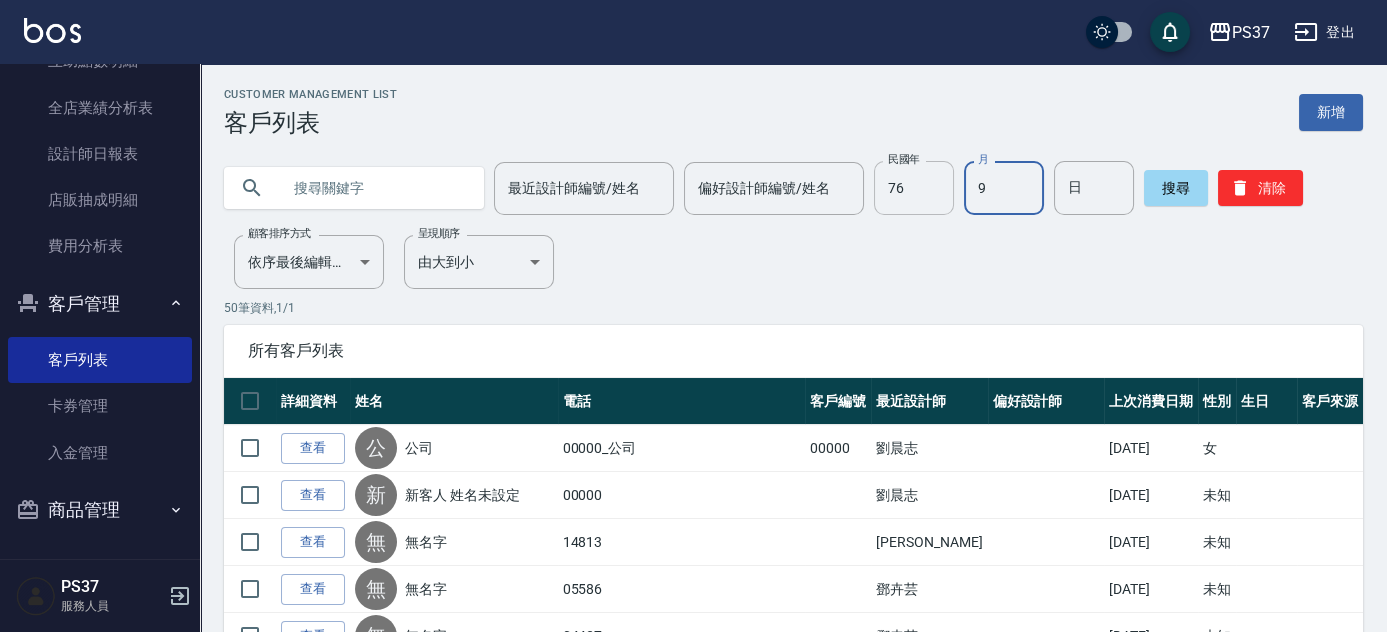 type on "9" 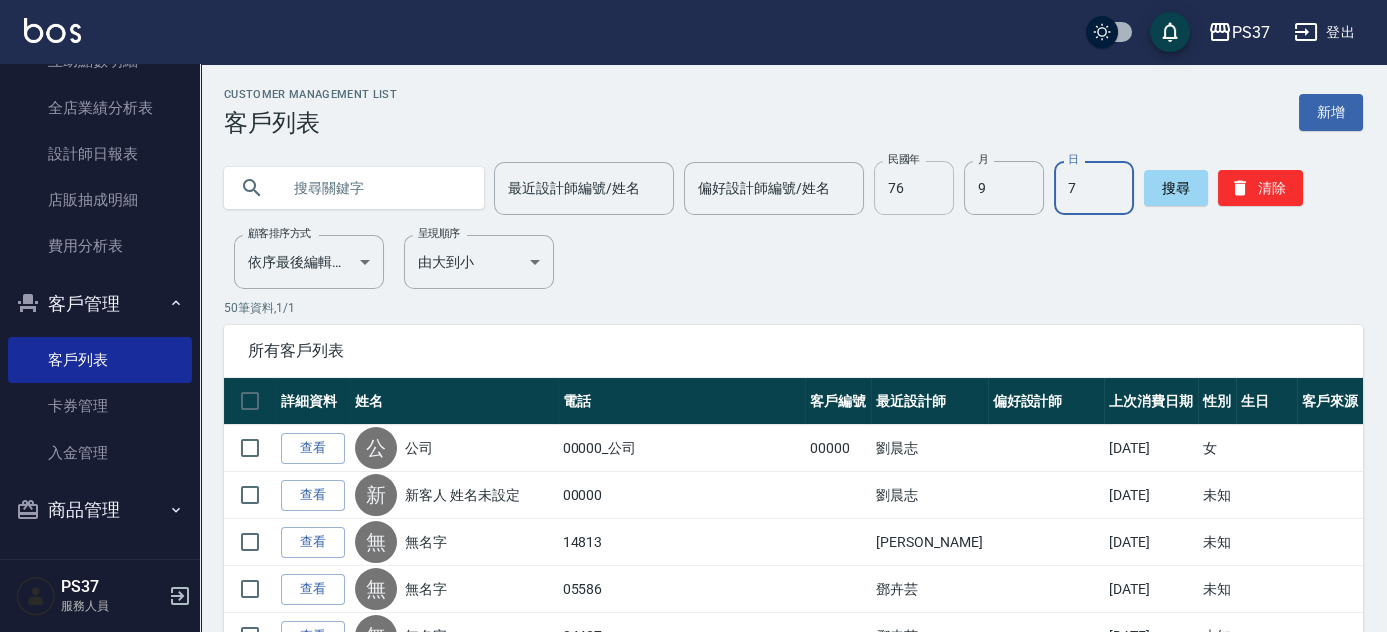 type on "7" 